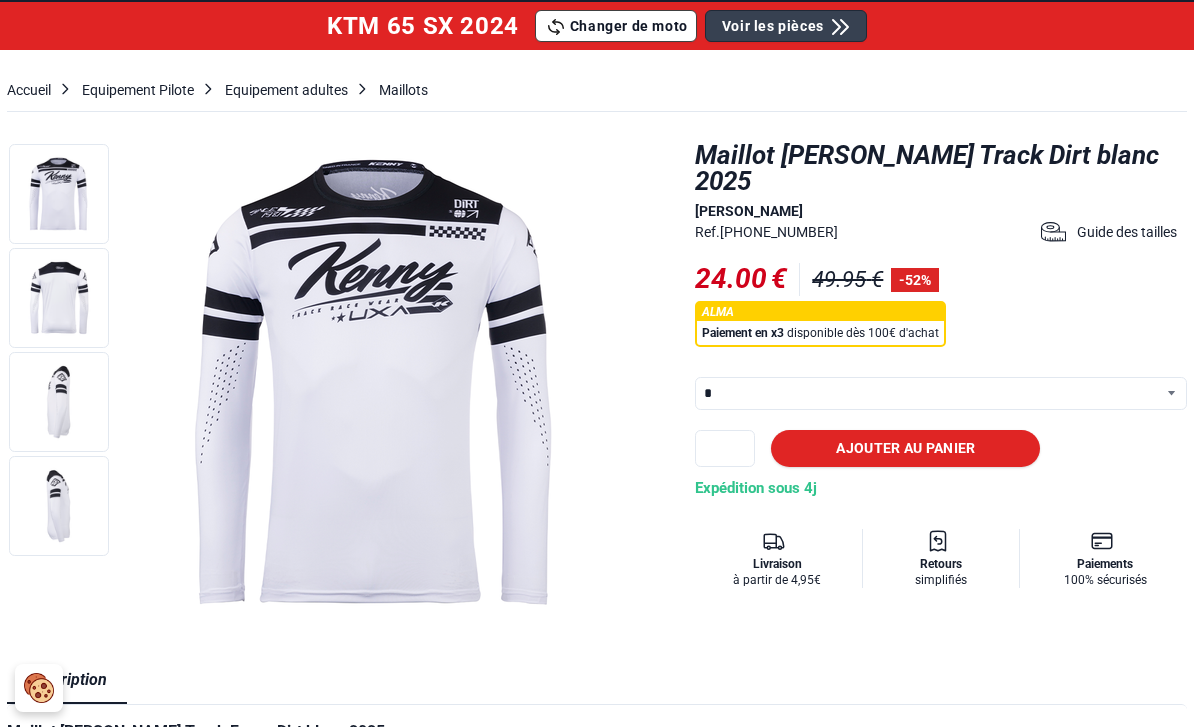 scroll, scrollTop: 126, scrollLeft: 0, axis: vertical 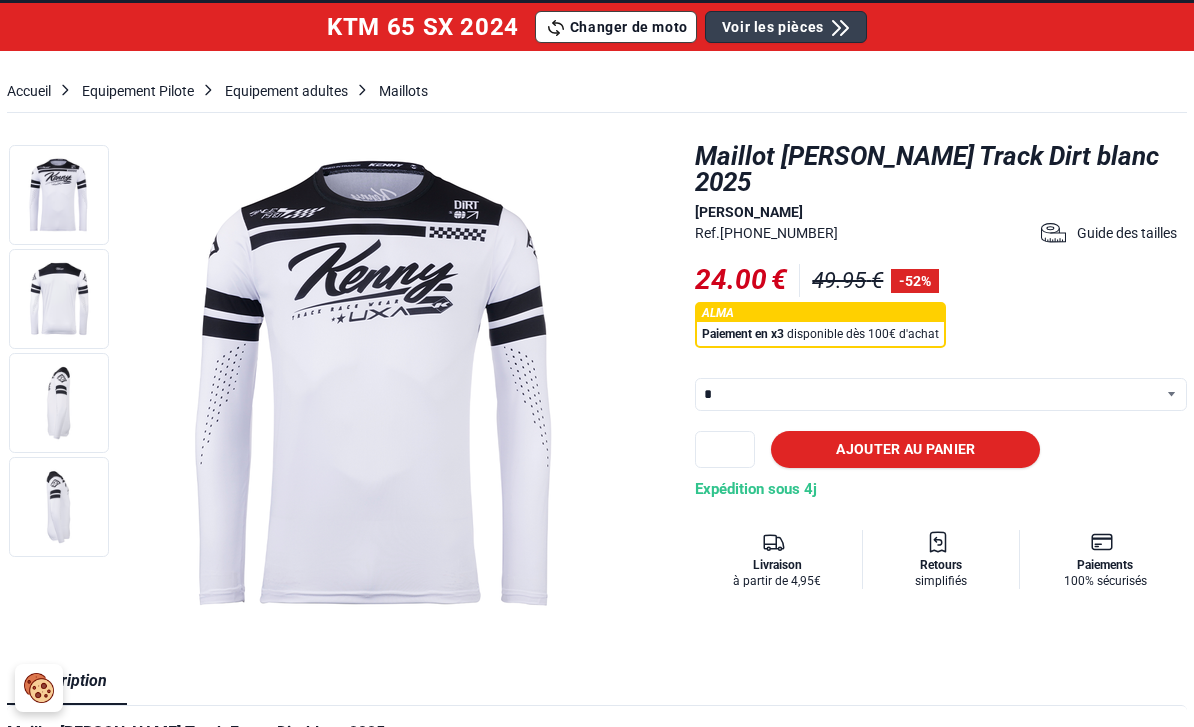 click on "*
*
*
**
***
***" at bounding box center [941, 394] 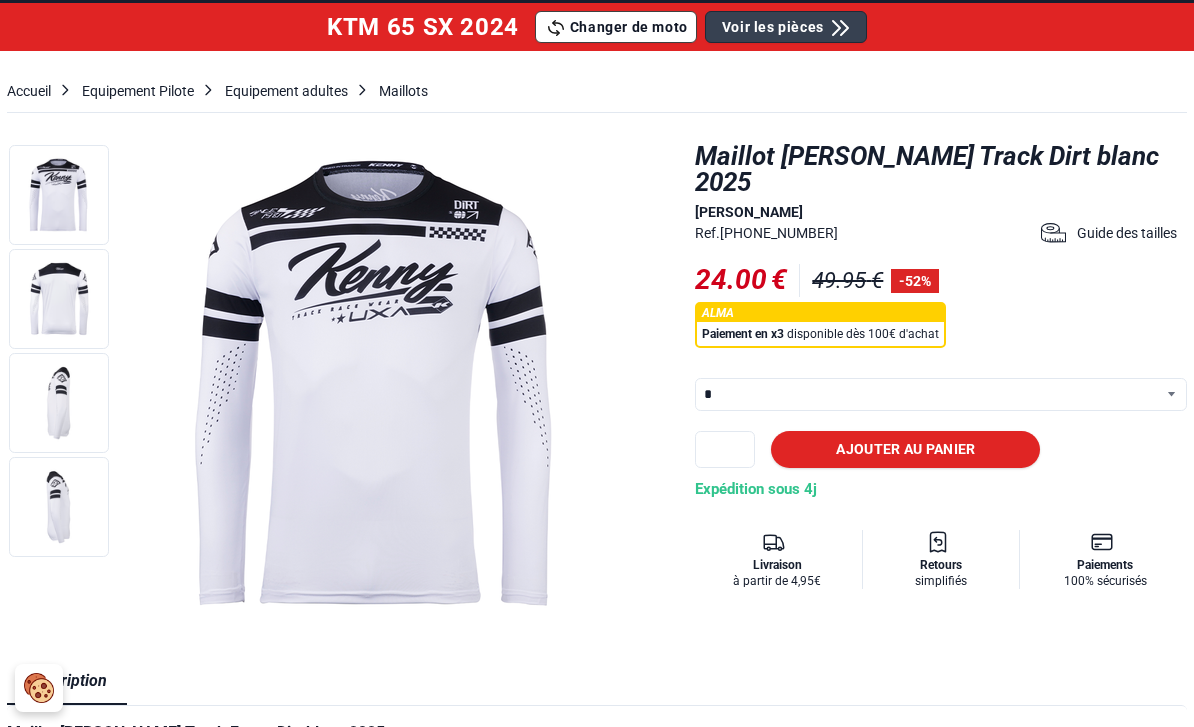 scroll, scrollTop: 0, scrollLeft: 0, axis: both 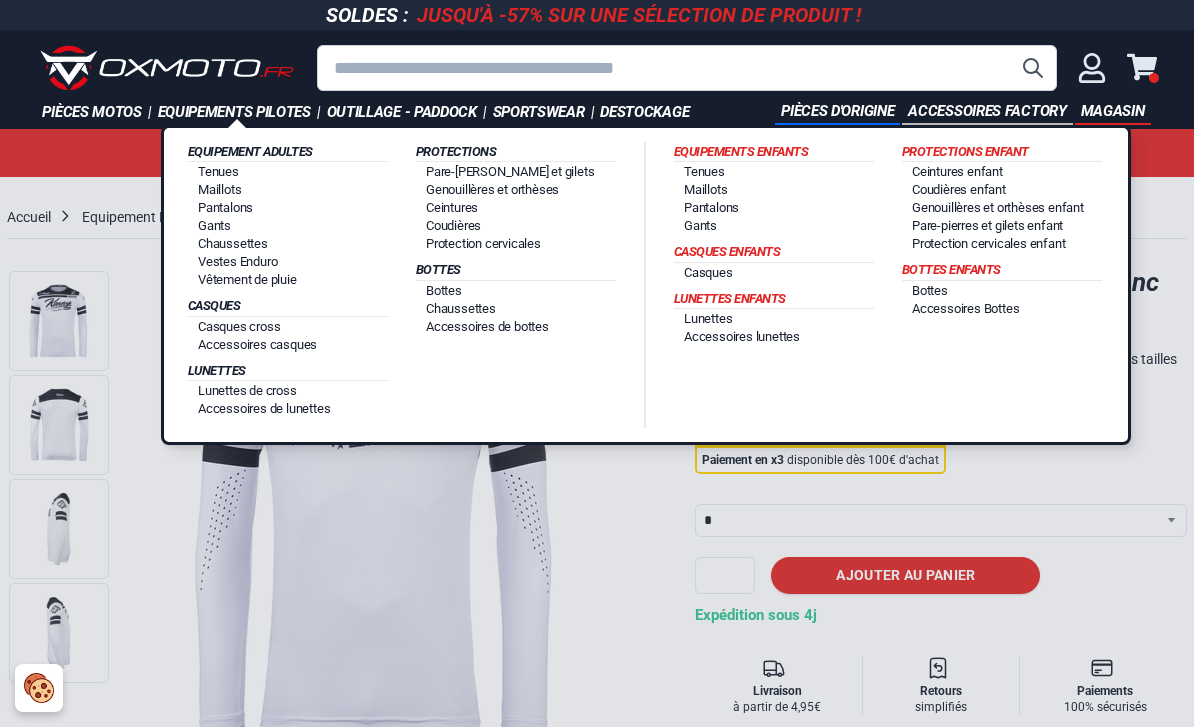 click on "Casques cross" at bounding box center [239, 326] 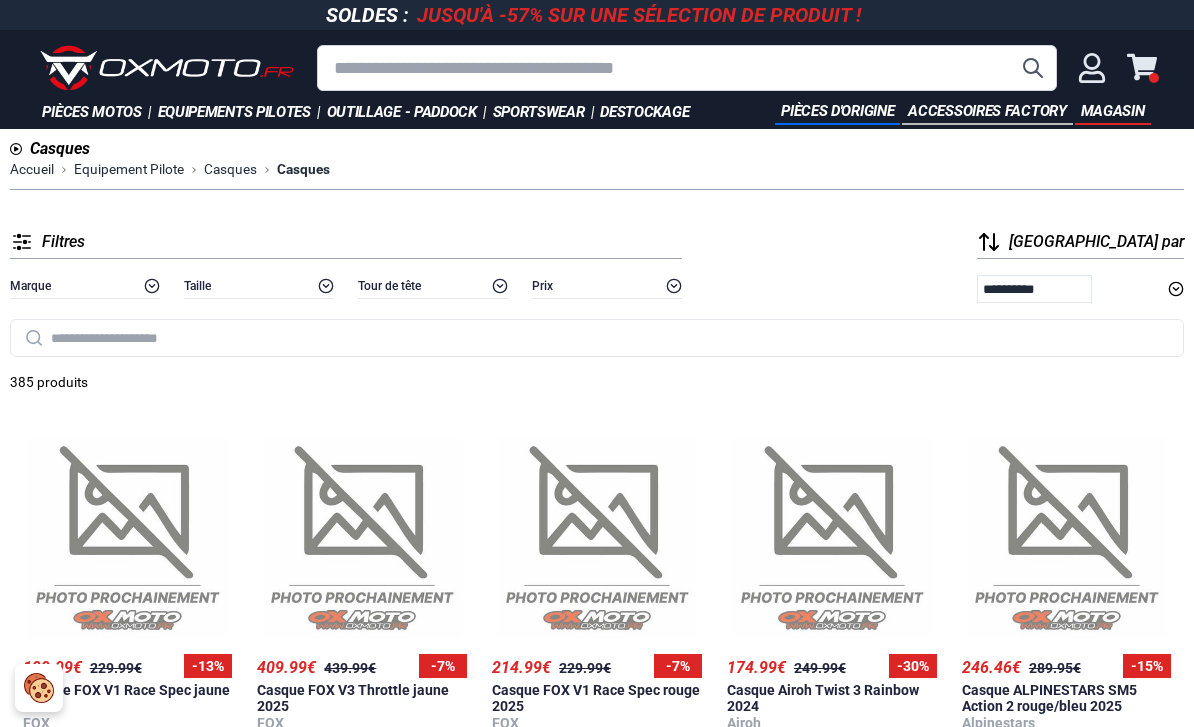 scroll, scrollTop: 0, scrollLeft: 0, axis: both 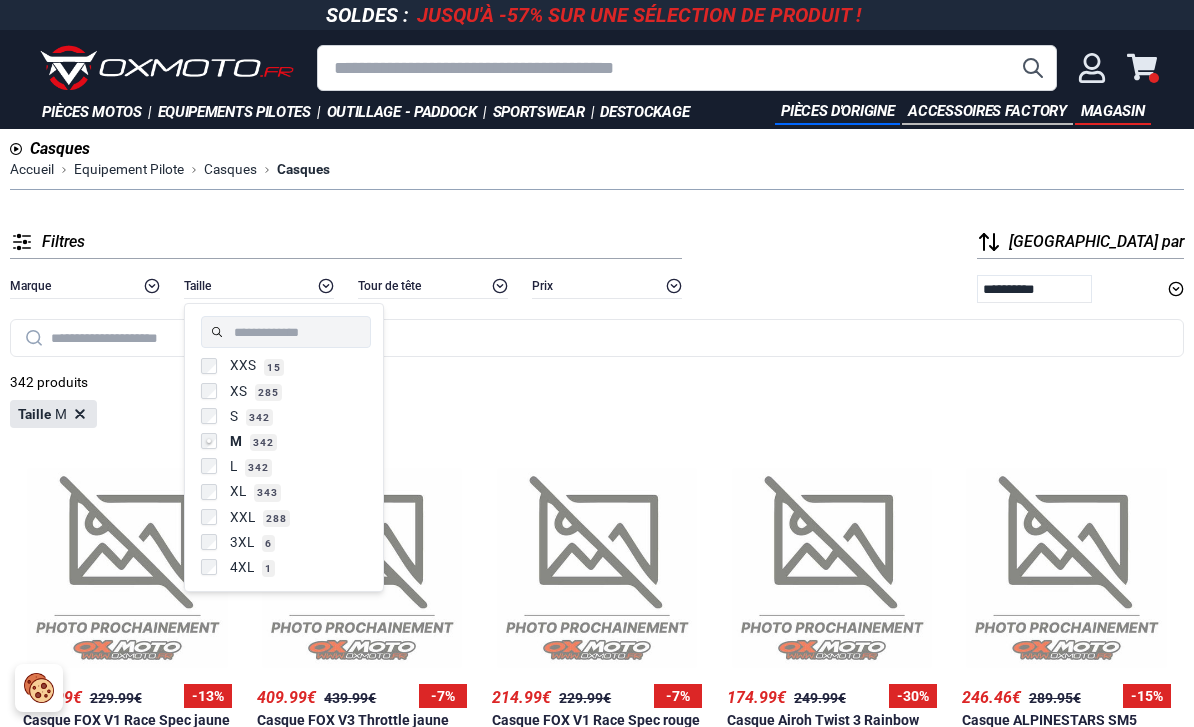 click on "Tour de tête" at bounding box center (433, 286) 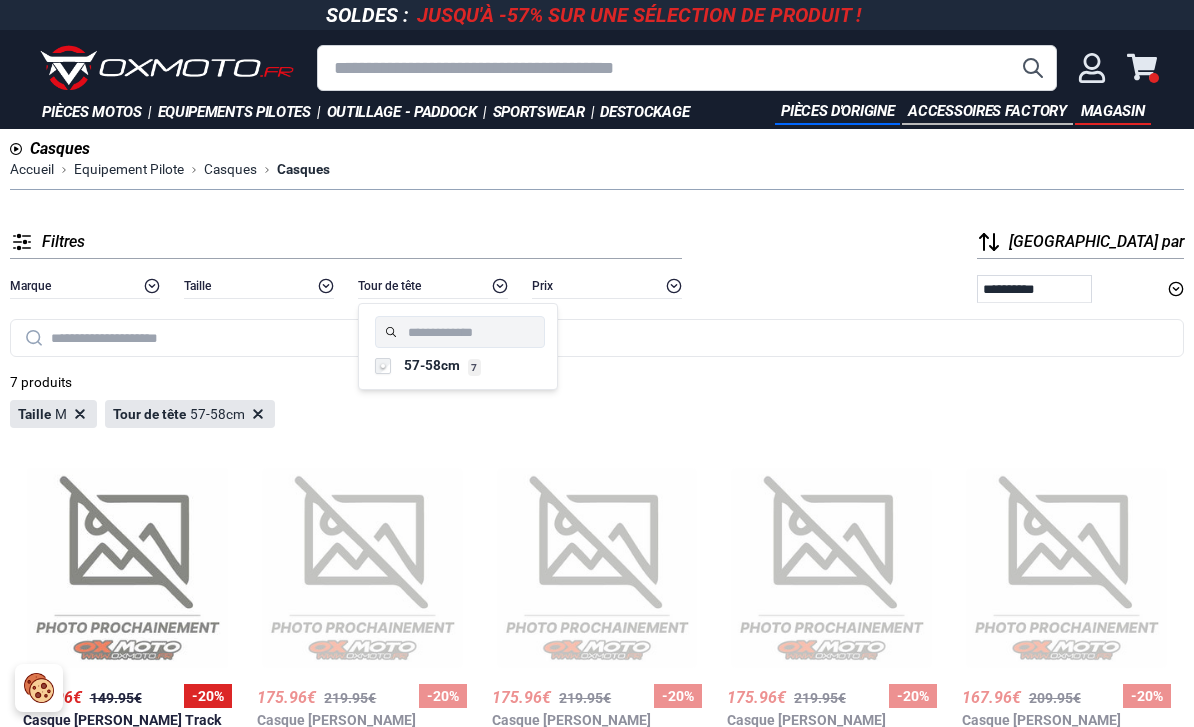 click on "**********" at bounding box center (1034, 289) 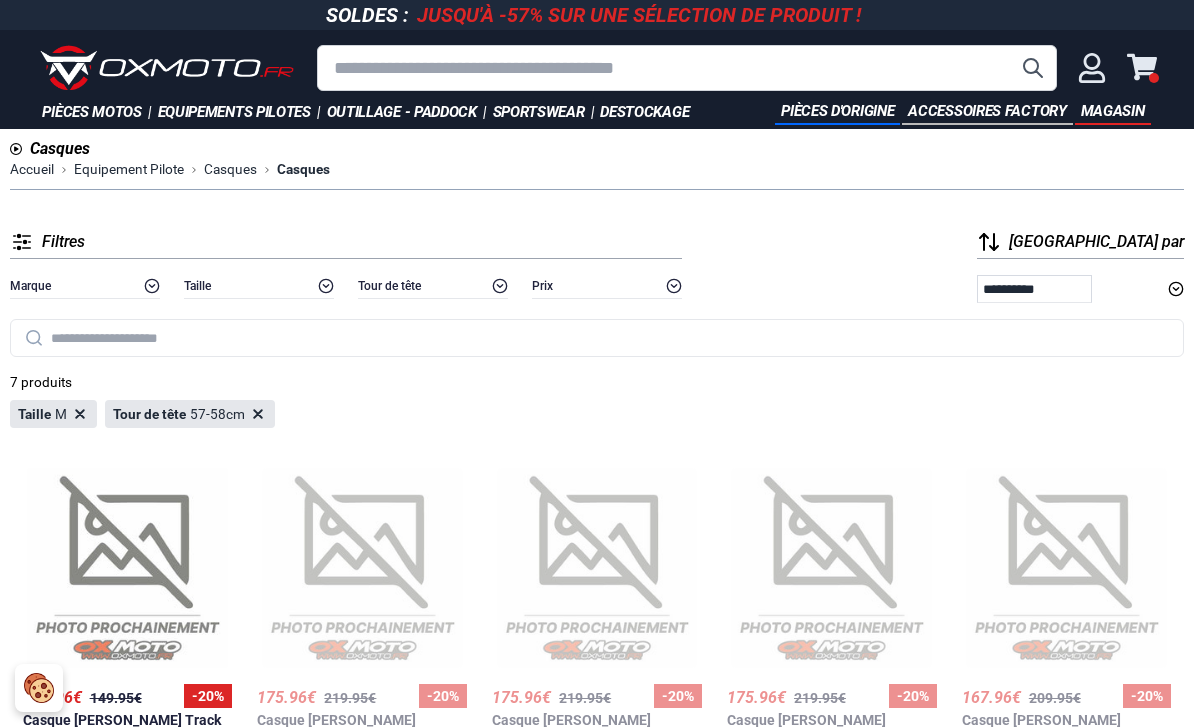 select on "**********" 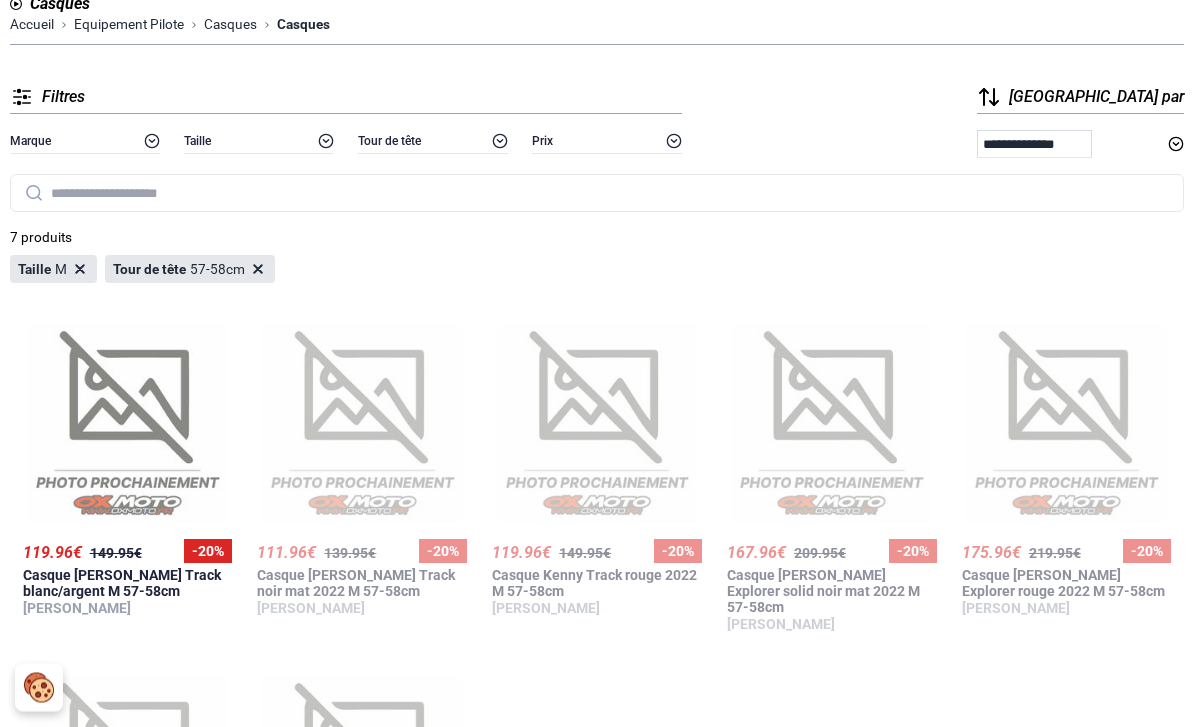 scroll, scrollTop: 0, scrollLeft: 0, axis: both 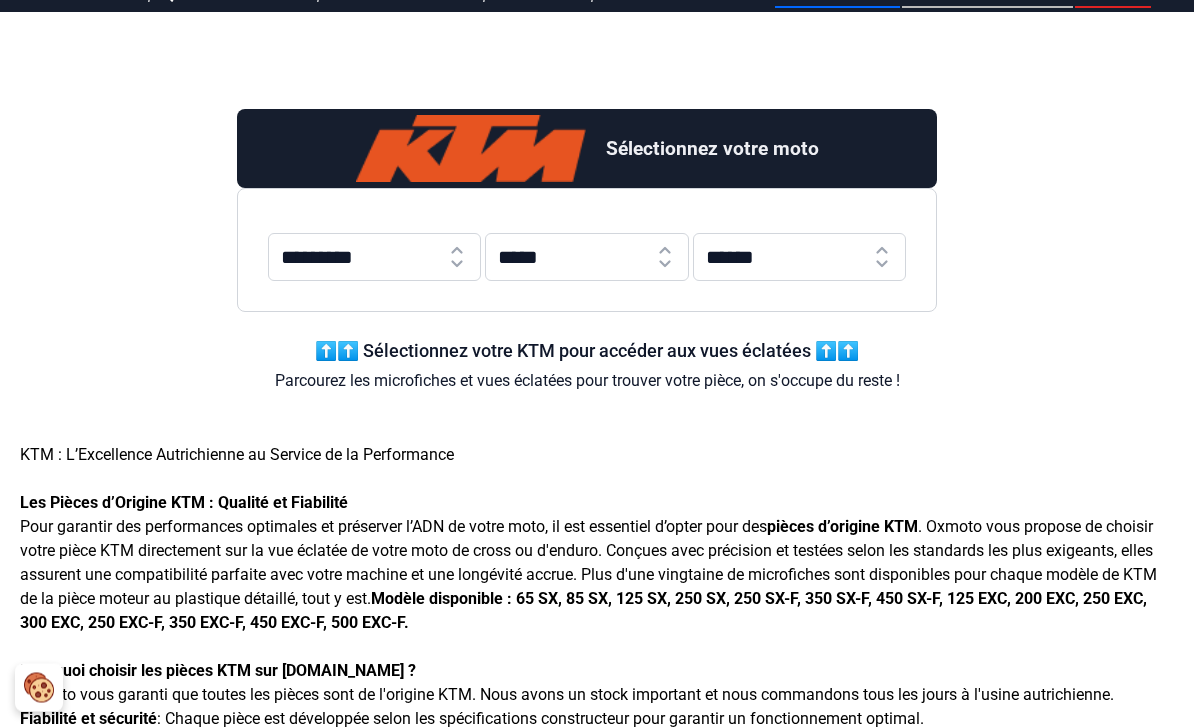 click on "**********" at bounding box center (374, 258) 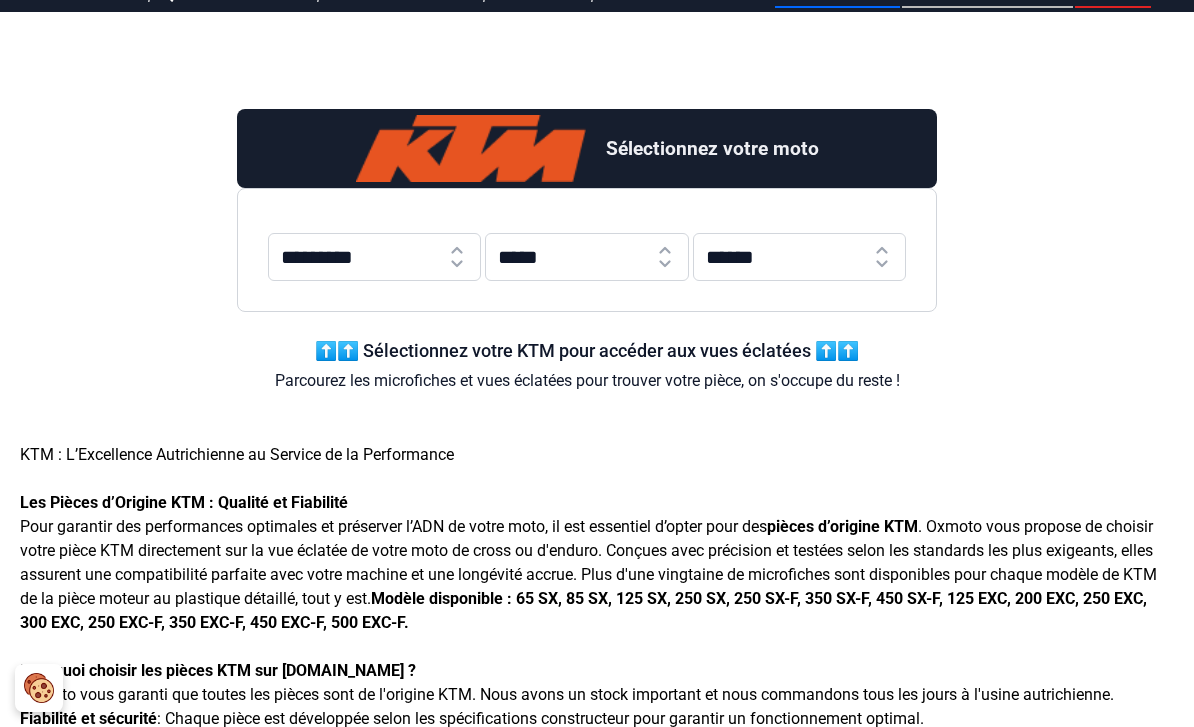 select on "**" 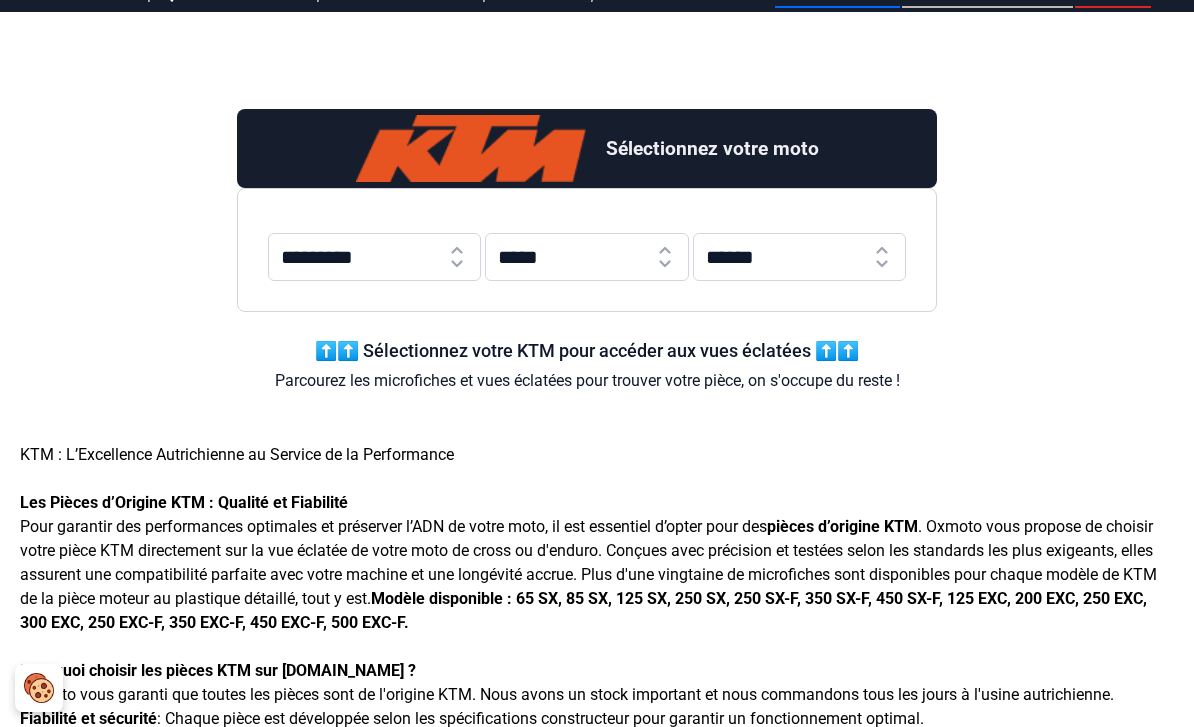 click on "***** **** **** **** **** **** **** **** **** **** **** **** **** **** **** **** **** **** **** **** **** **** **** **** **** **** **** **** ****" at bounding box center (587, 257) 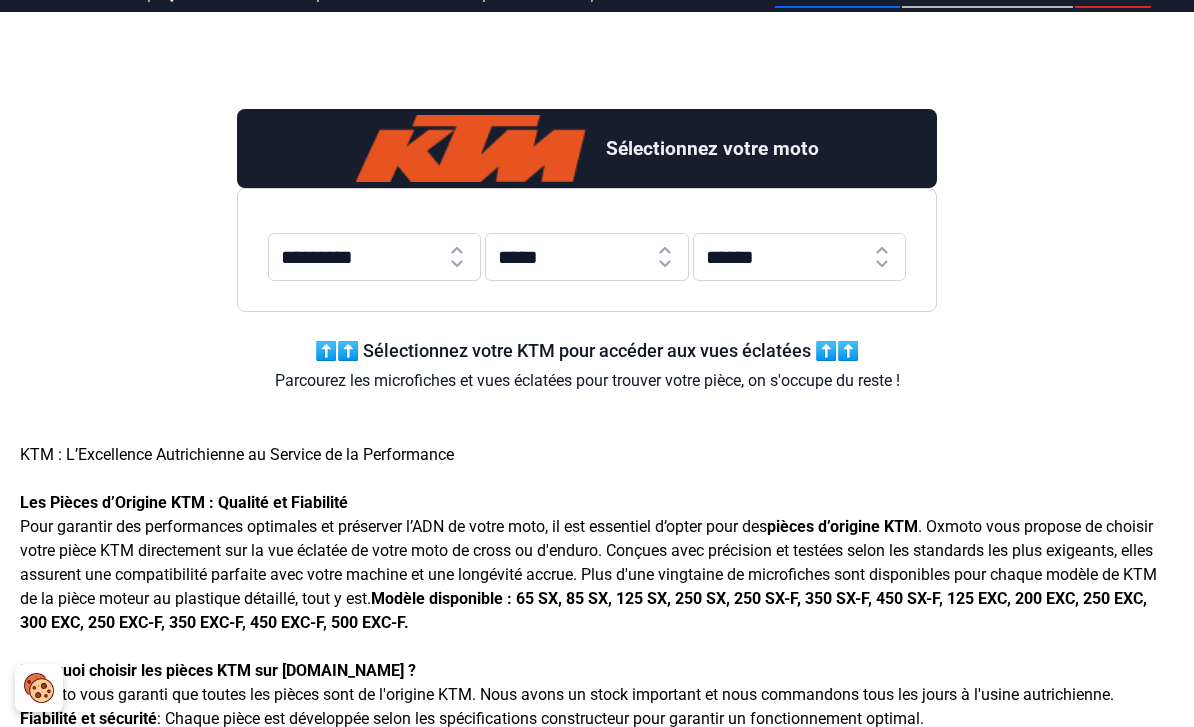 select on "****" 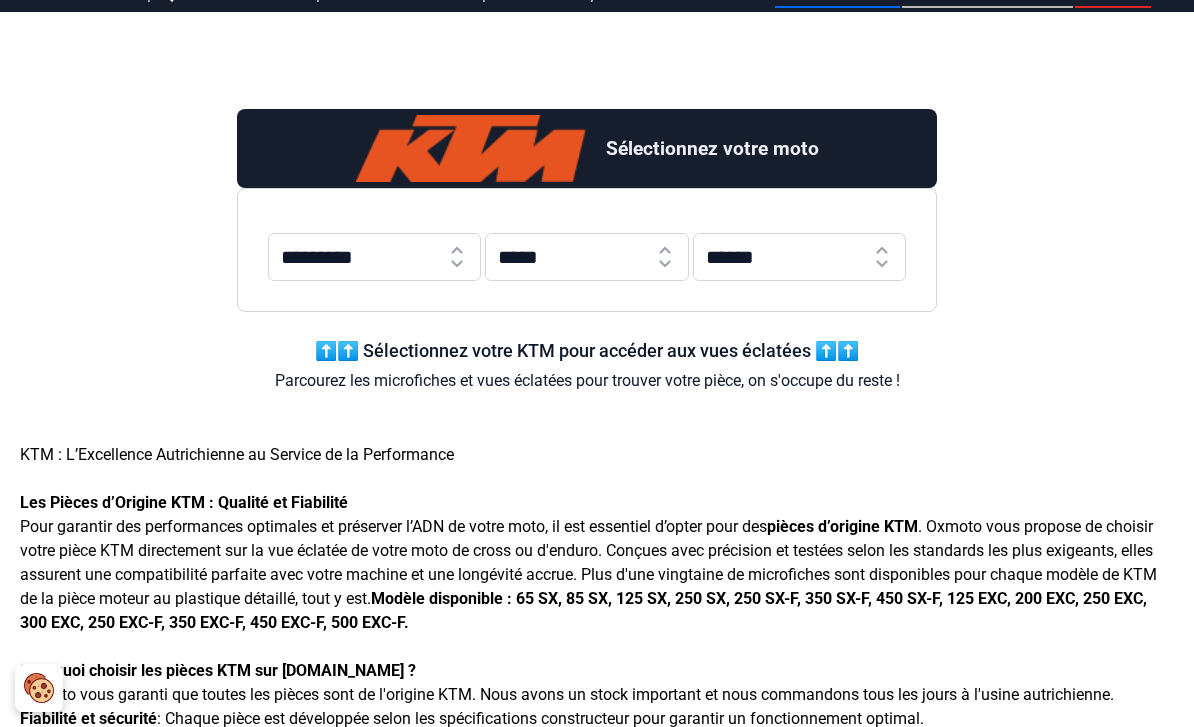 click on "****** *****" at bounding box center [799, 257] 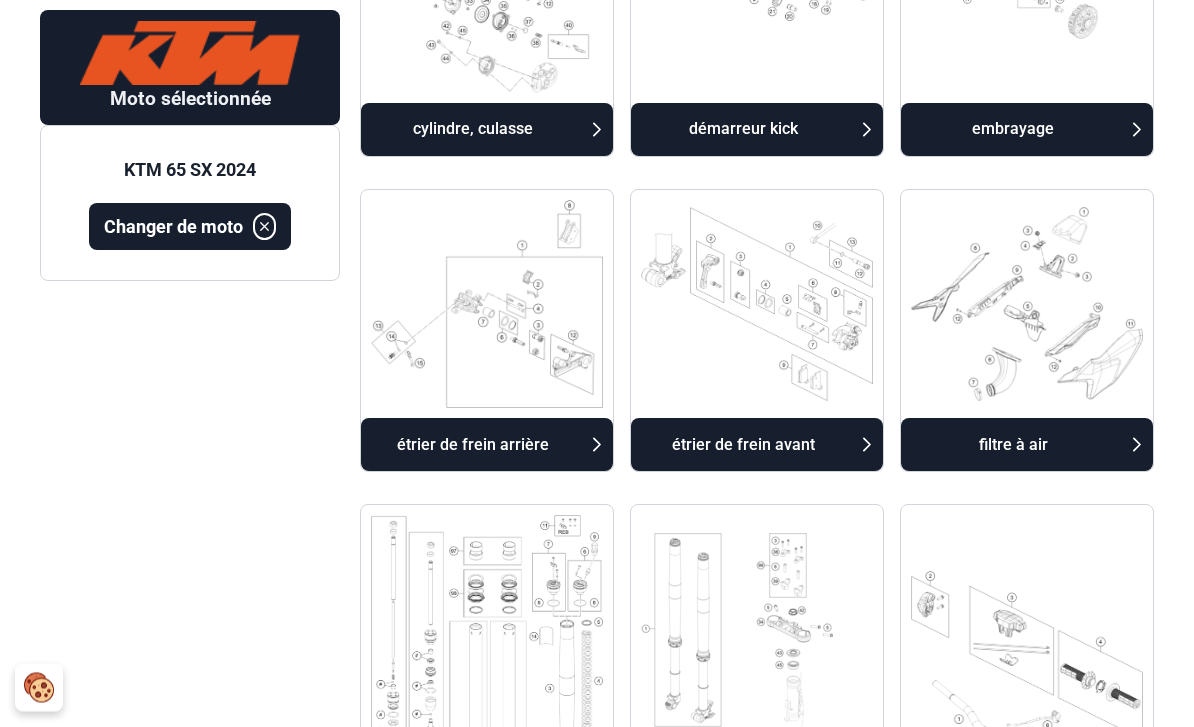 click on "filtre à air" at bounding box center [1013, 446] 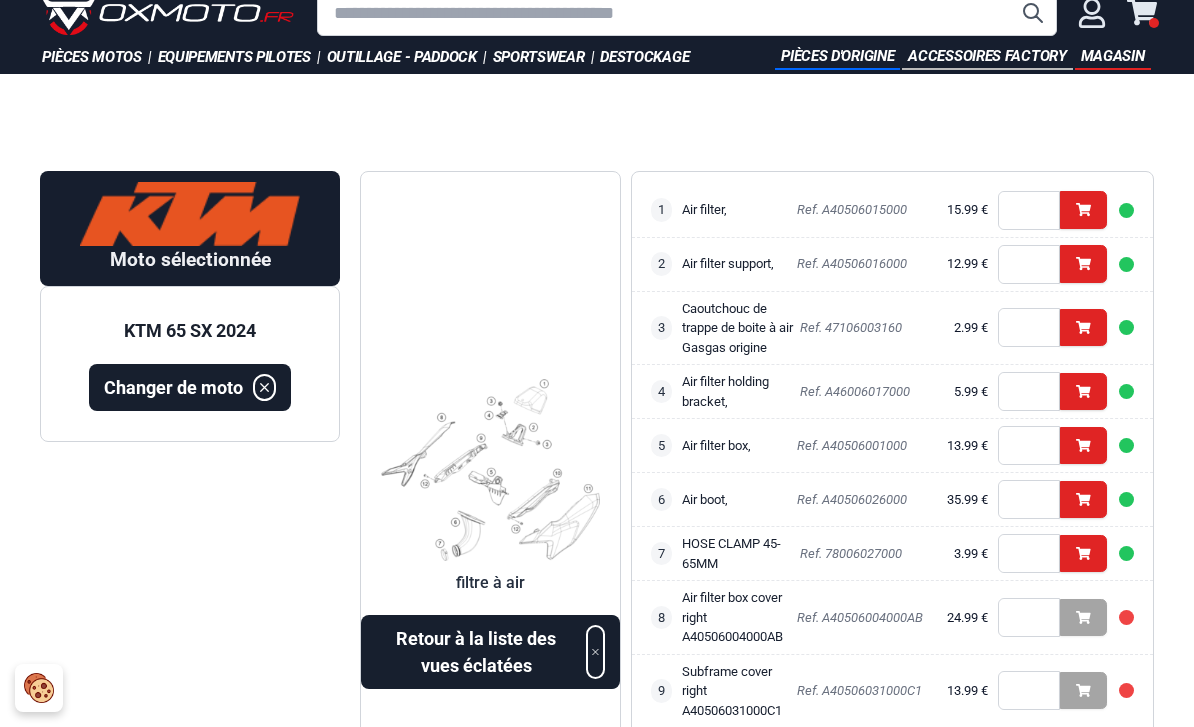 scroll, scrollTop: 0, scrollLeft: 0, axis: both 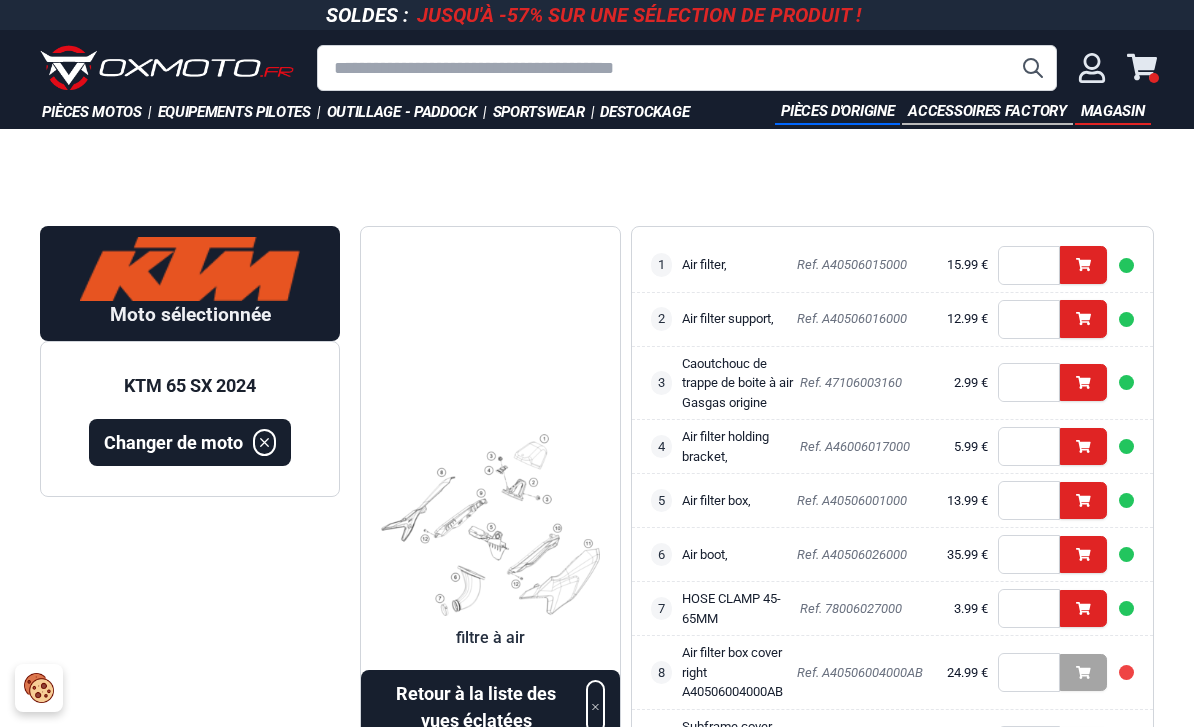 click 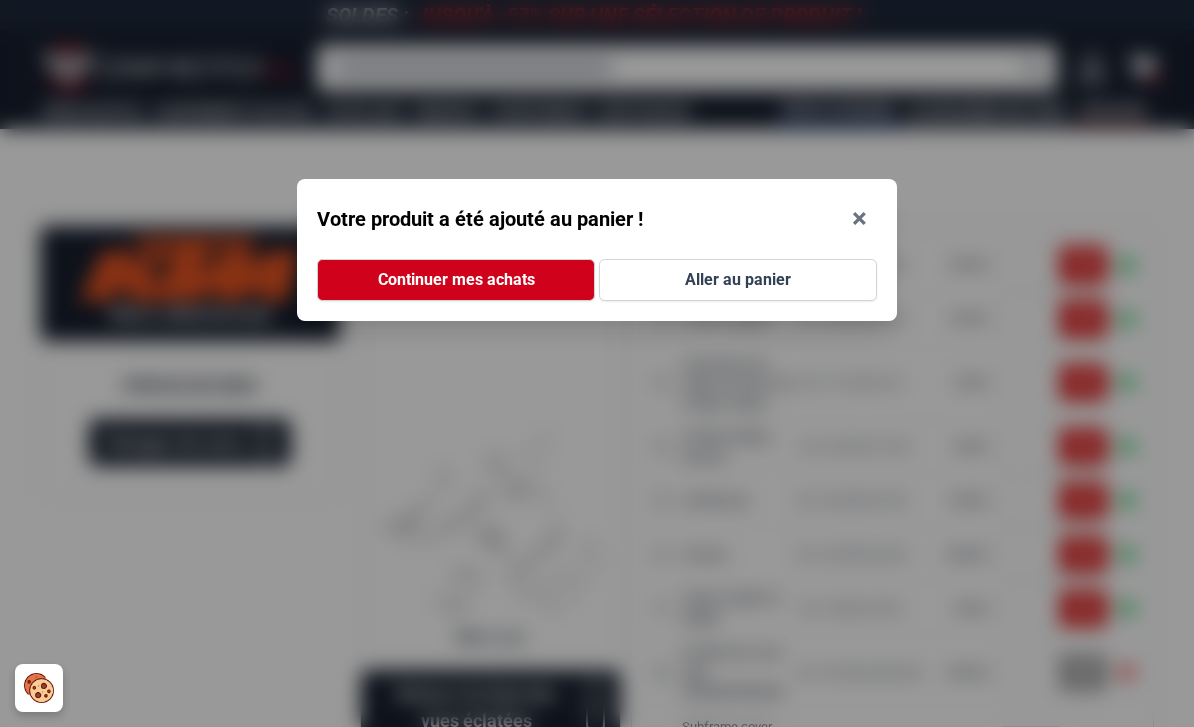 click on "Continuer mes achats" at bounding box center [456, 280] 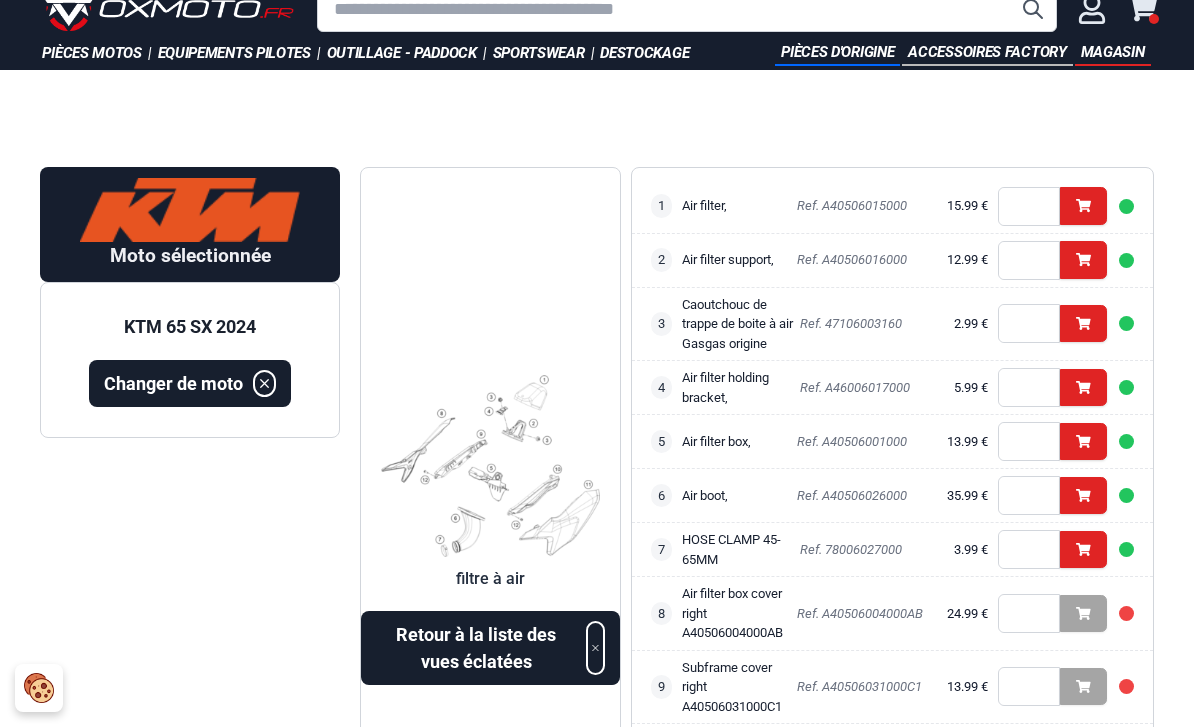 scroll, scrollTop: 0, scrollLeft: 0, axis: both 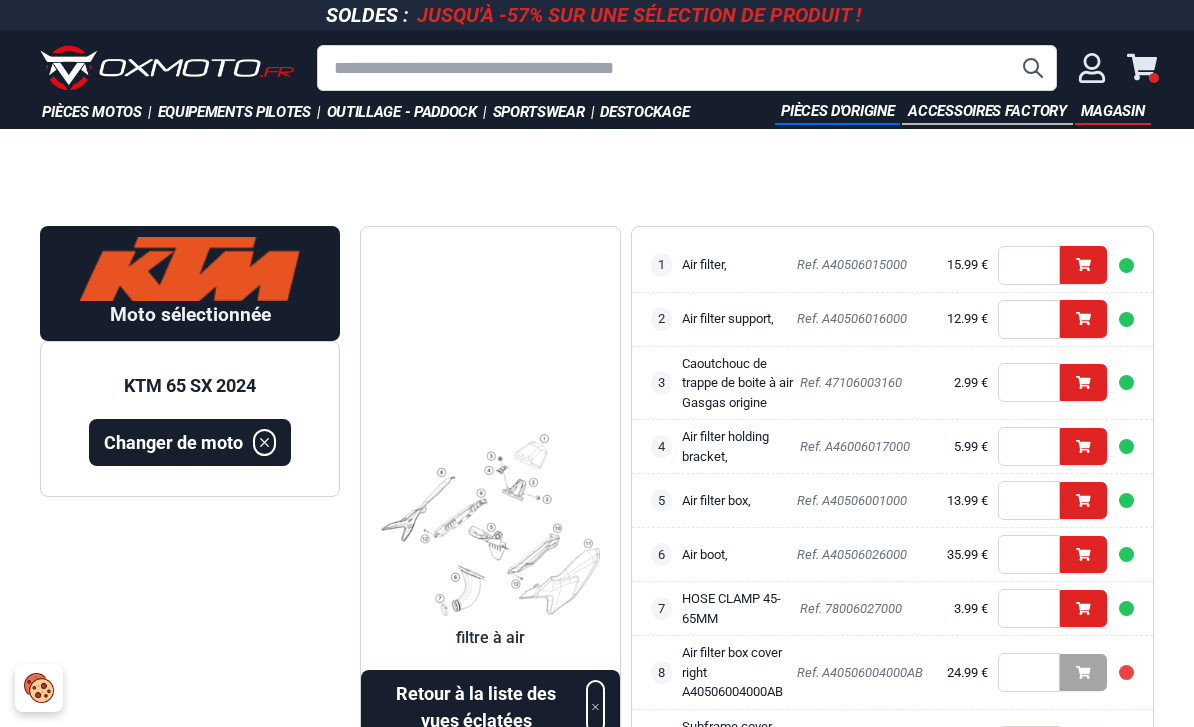 click on "Mon panier" at bounding box center (1142, 68) 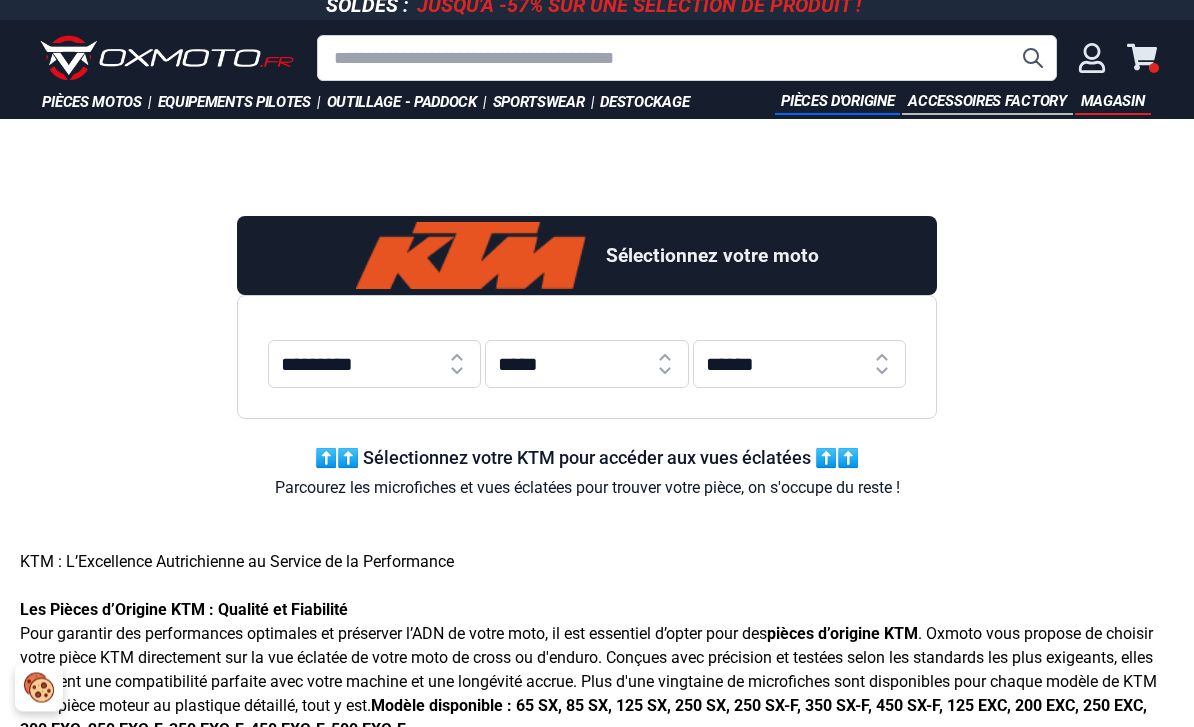 scroll, scrollTop: 0, scrollLeft: 0, axis: both 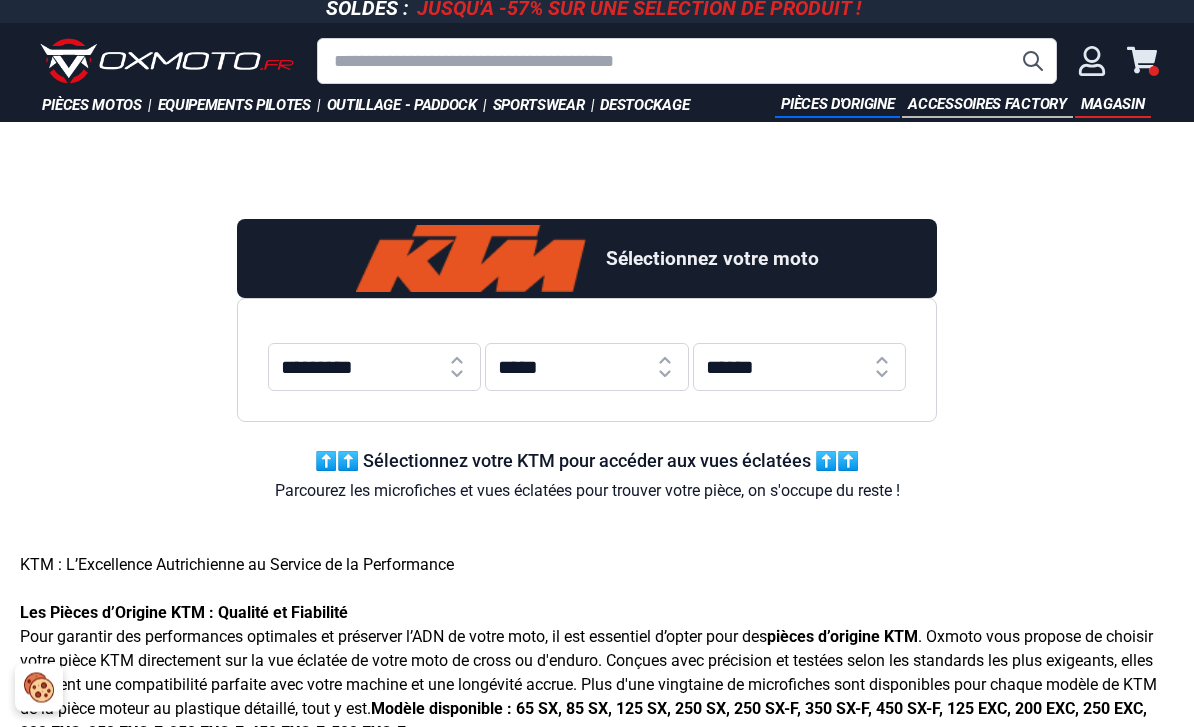click on "****** *****" at bounding box center (799, 368) 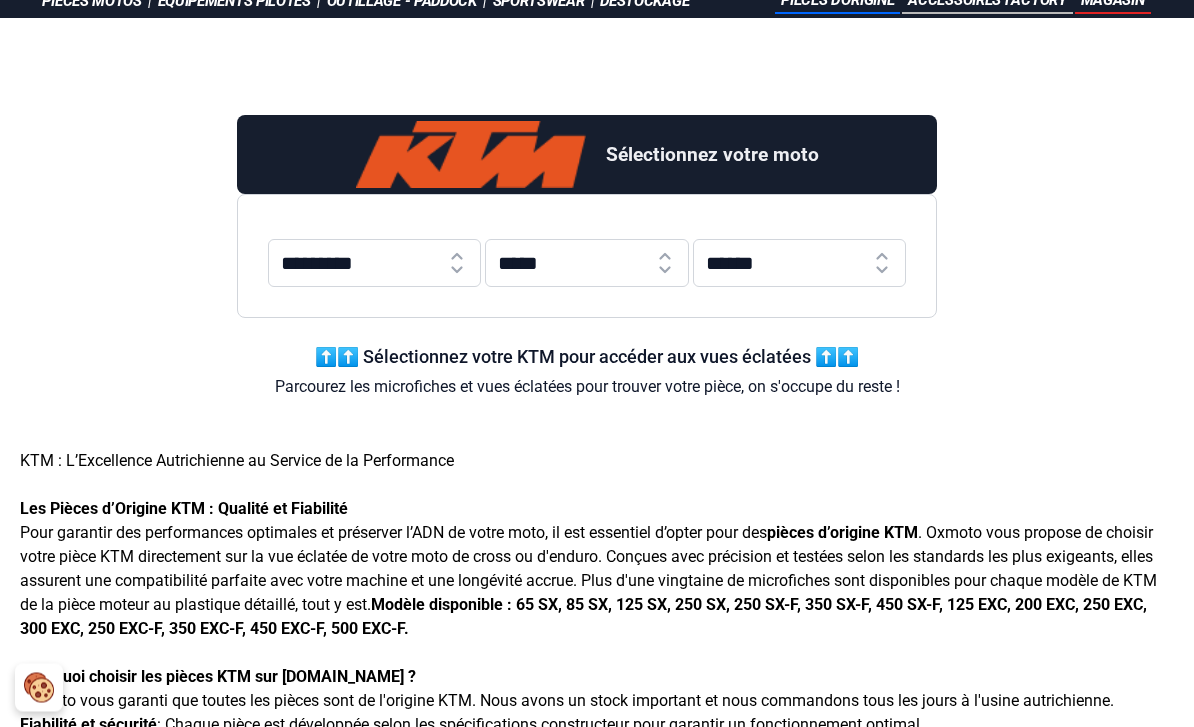 click on "⬆️⬆️ Sélectionnez votre KTM pour accéder aux vues éclatées ⬆️⬆️" at bounding box center [587, 357] 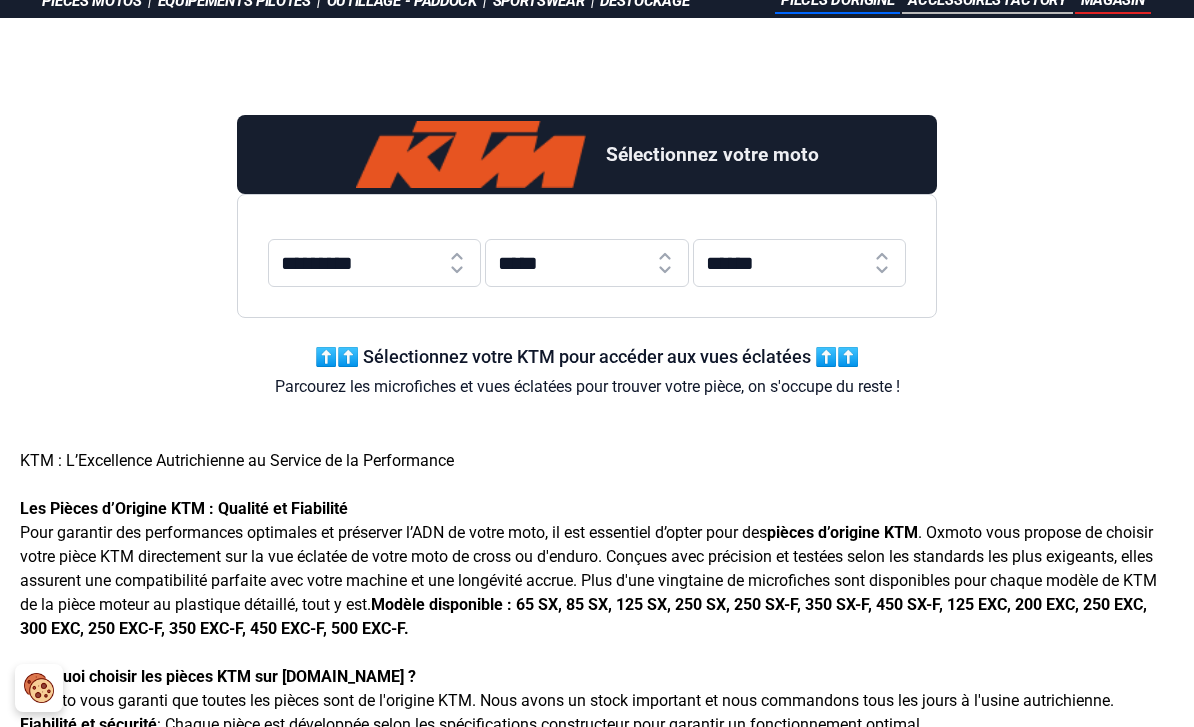 click on "**********" at bounding box center [374, 263] 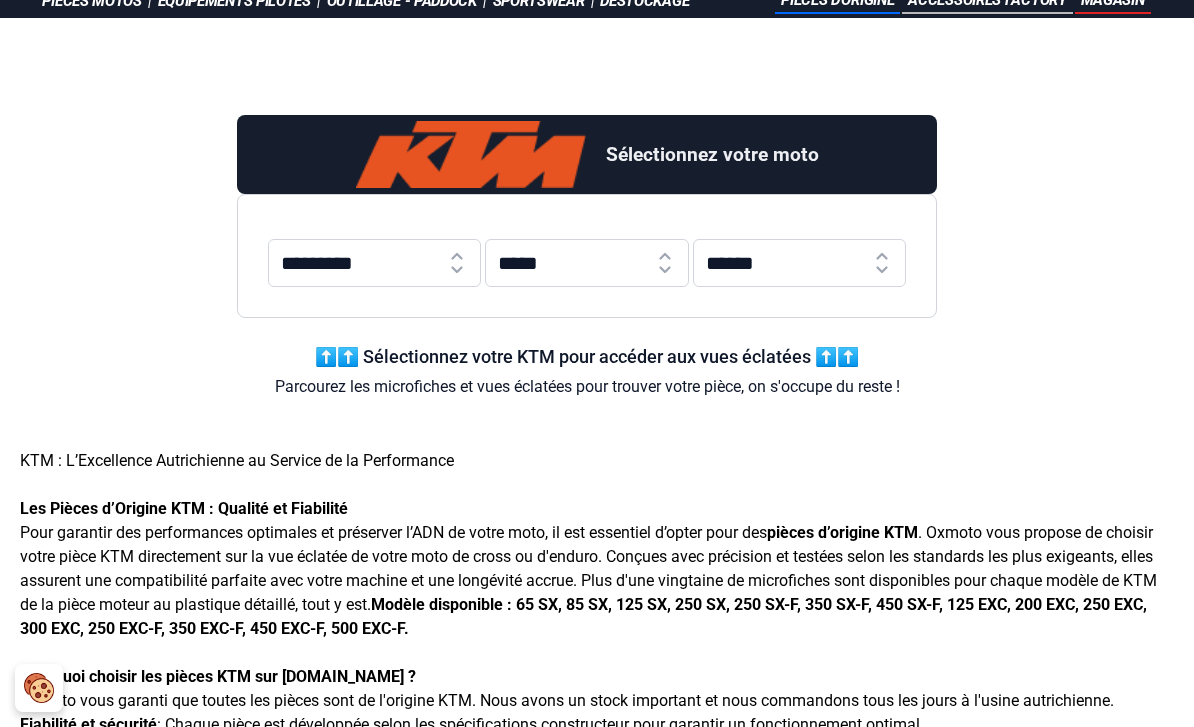 click on "***** **** **** **** **** **** **** **** **** **** **** **** **** **** **** **** **** **** **** **** **** **** **** **** **** **** **** **** ****" at bounding box center (587, 263) 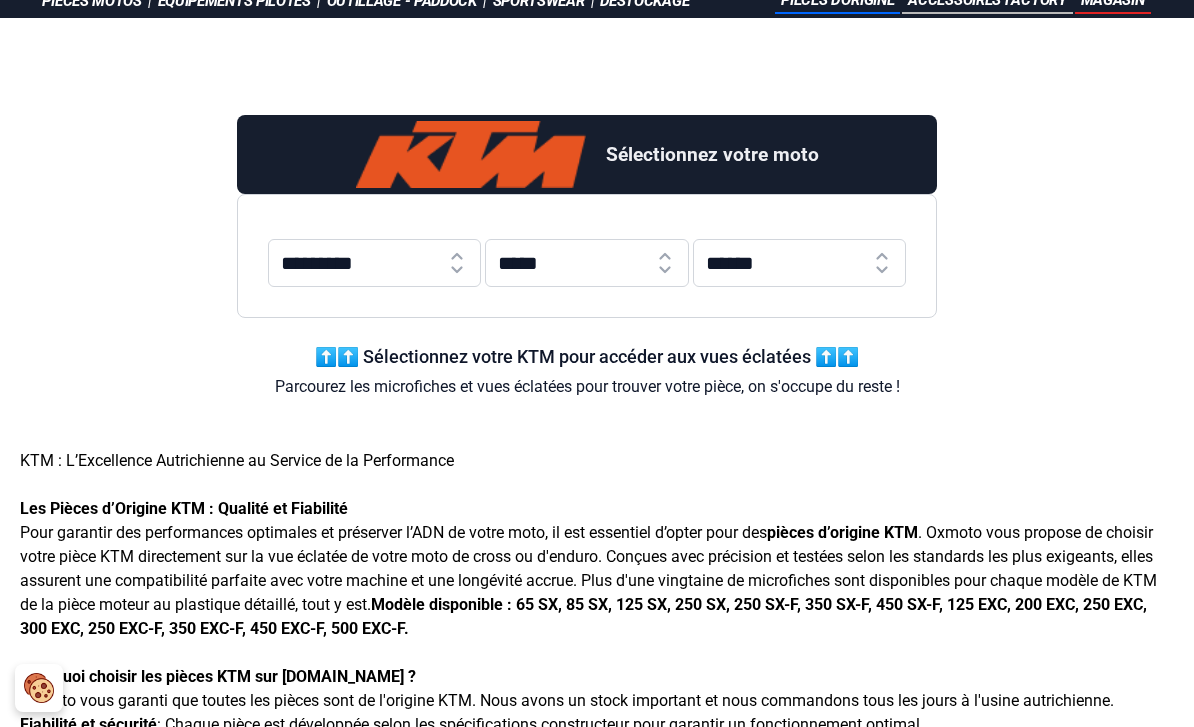 select on "****" 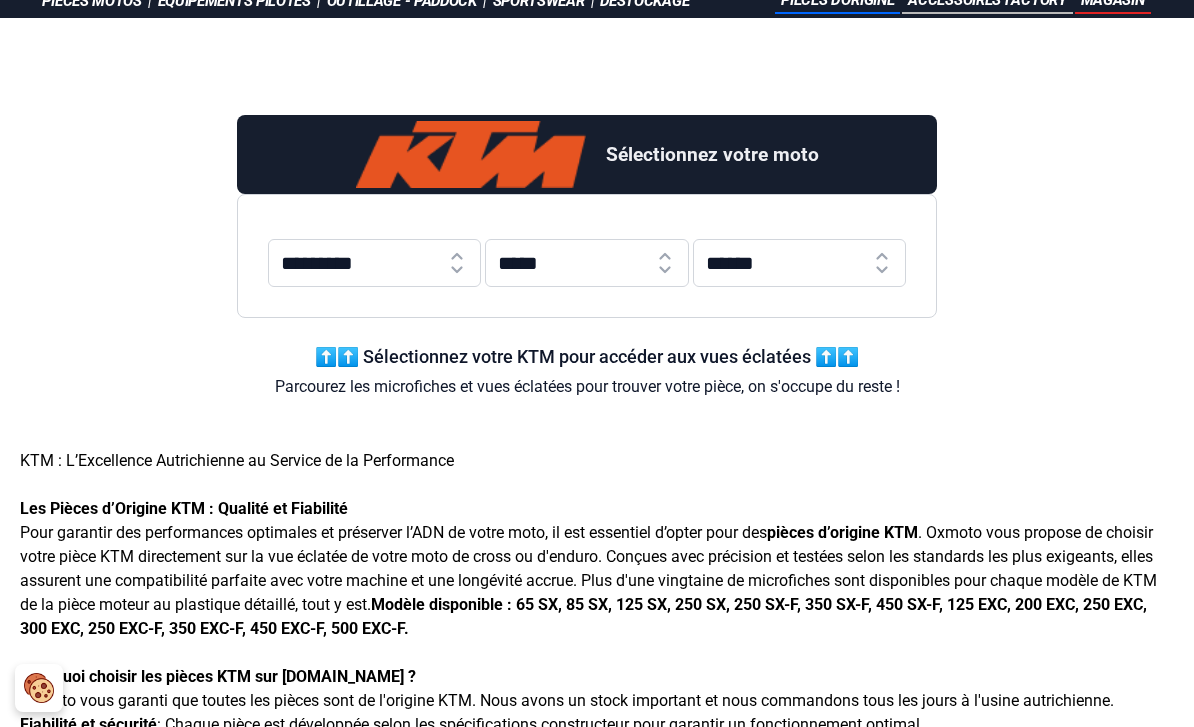 click on "****** *****" at bounding box center [799, 263] 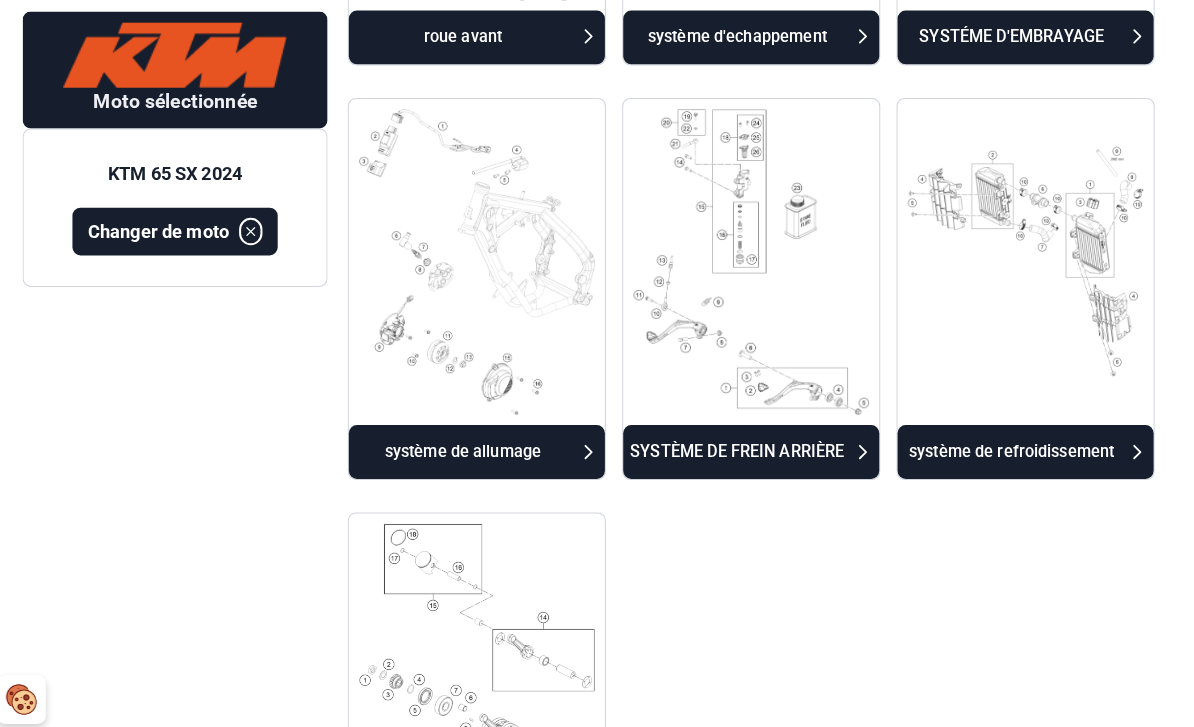 scroll, scrollTop: 4349, scrollLeft: 0, axis: vertical 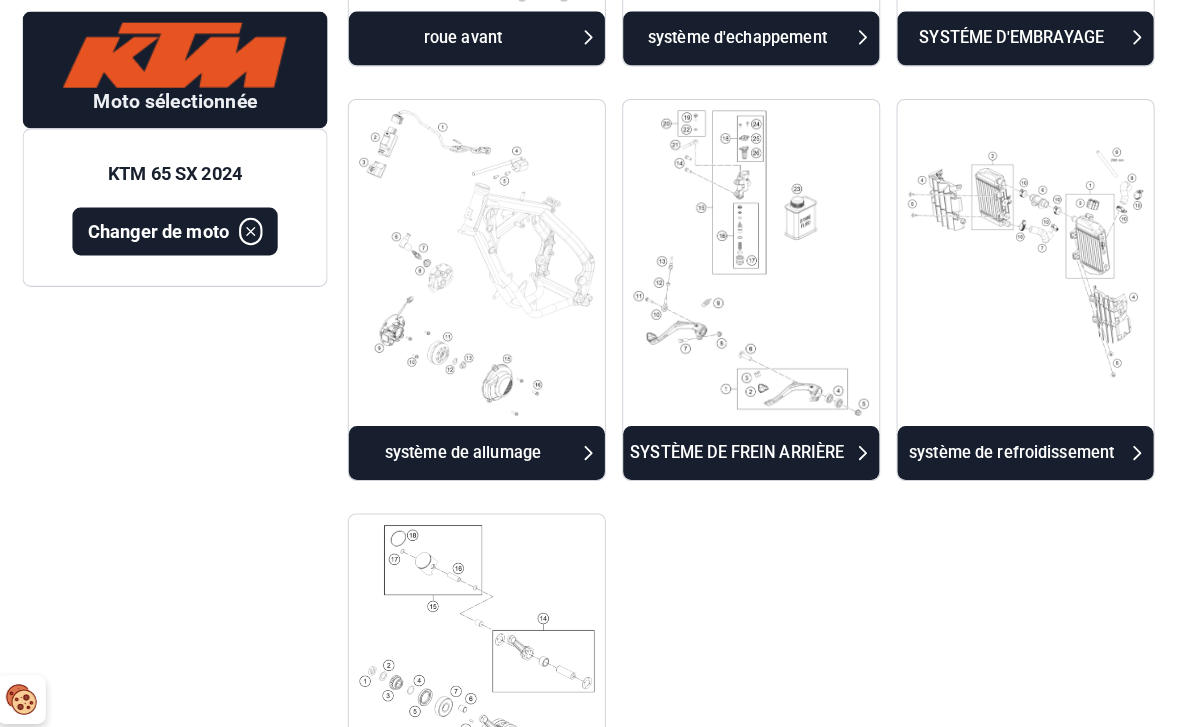 click on "SYSTÈME DE FREIN ARRIÈRE" at bounding box center [743, 445] 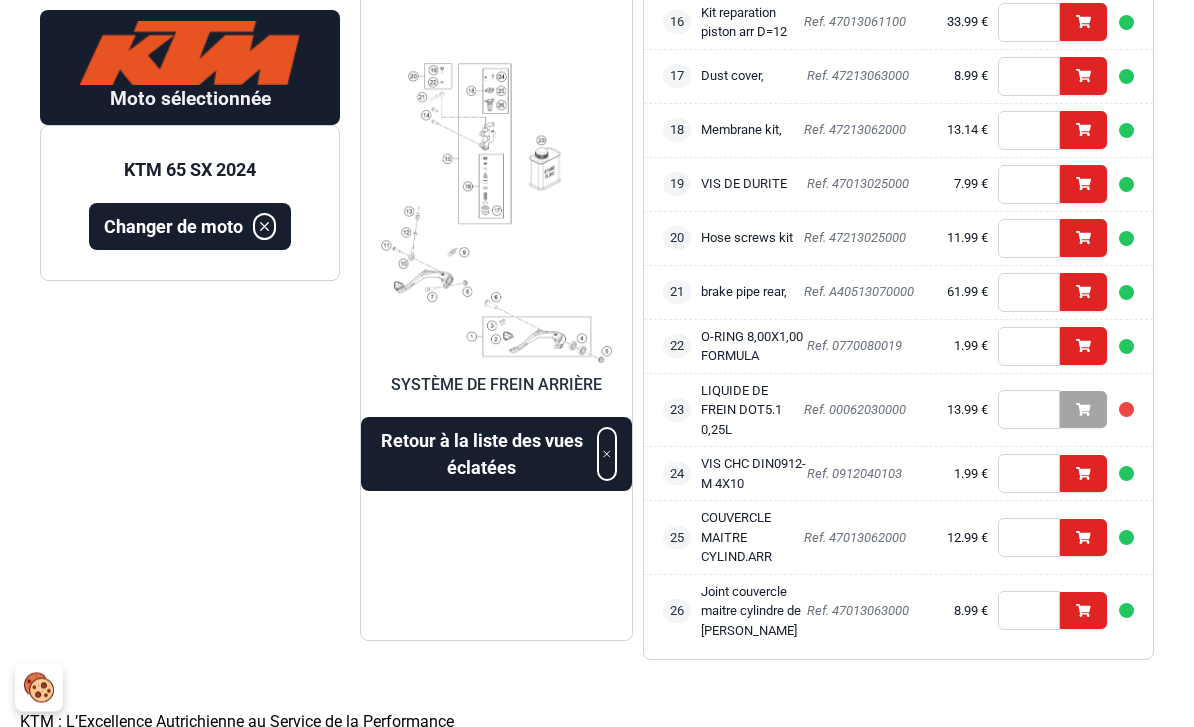 scroll, scrollTop: 1131, scrollLeft: 0, axis: vertical 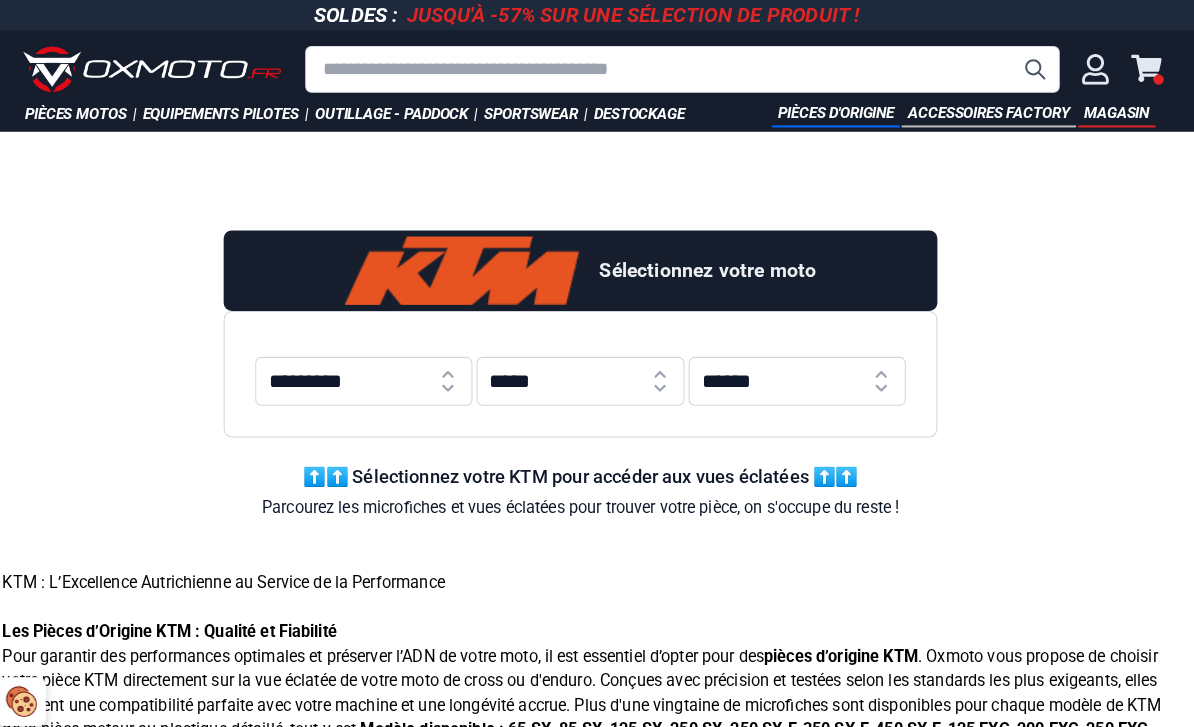 click at bounding box center [687, 68] 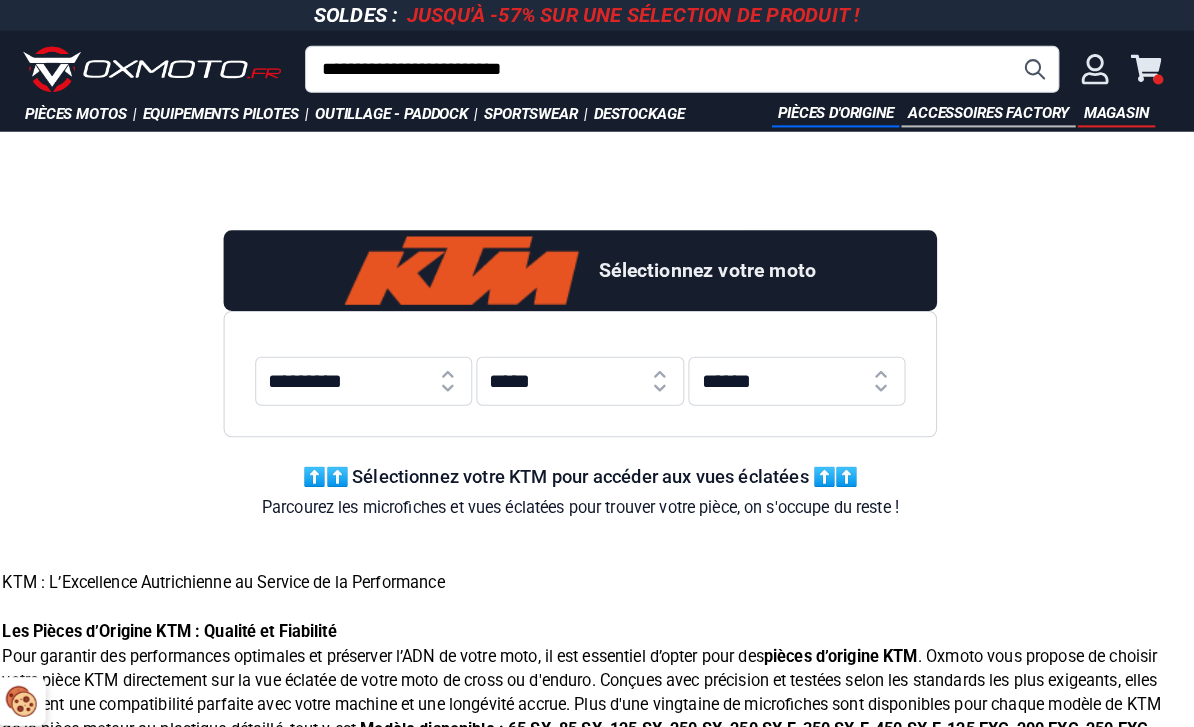 type on "**********" 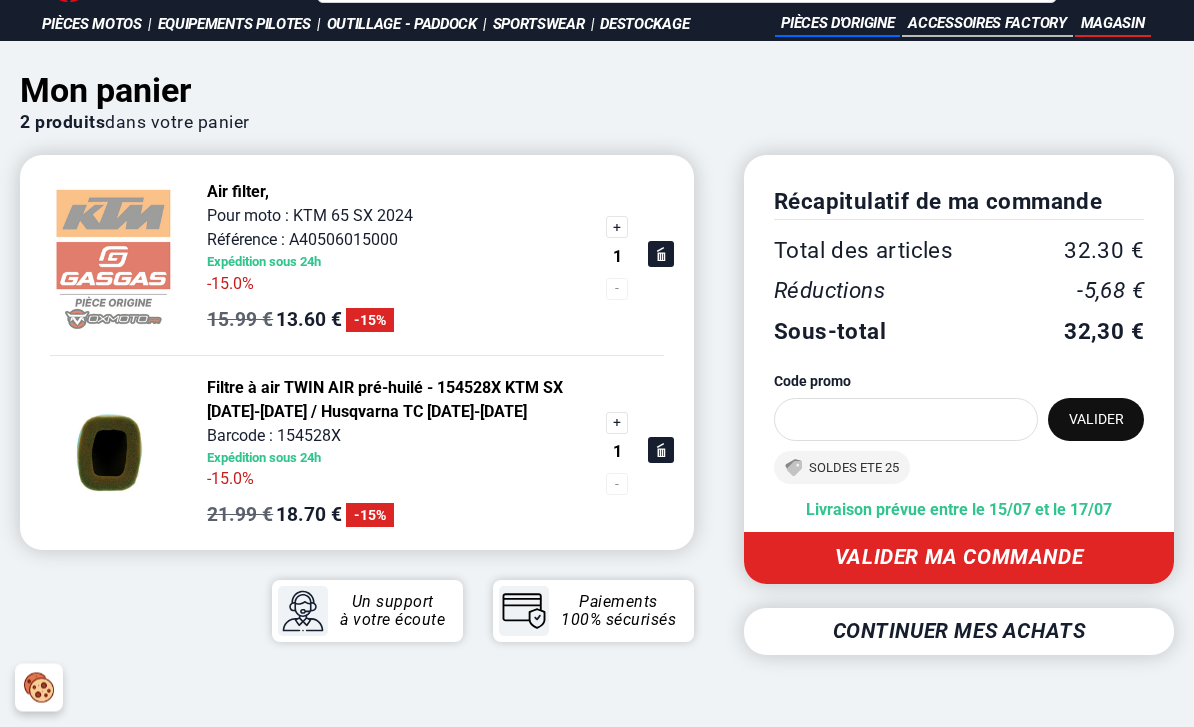 scroll, scrollTop: 0, scrollLeft: 0, axis: both 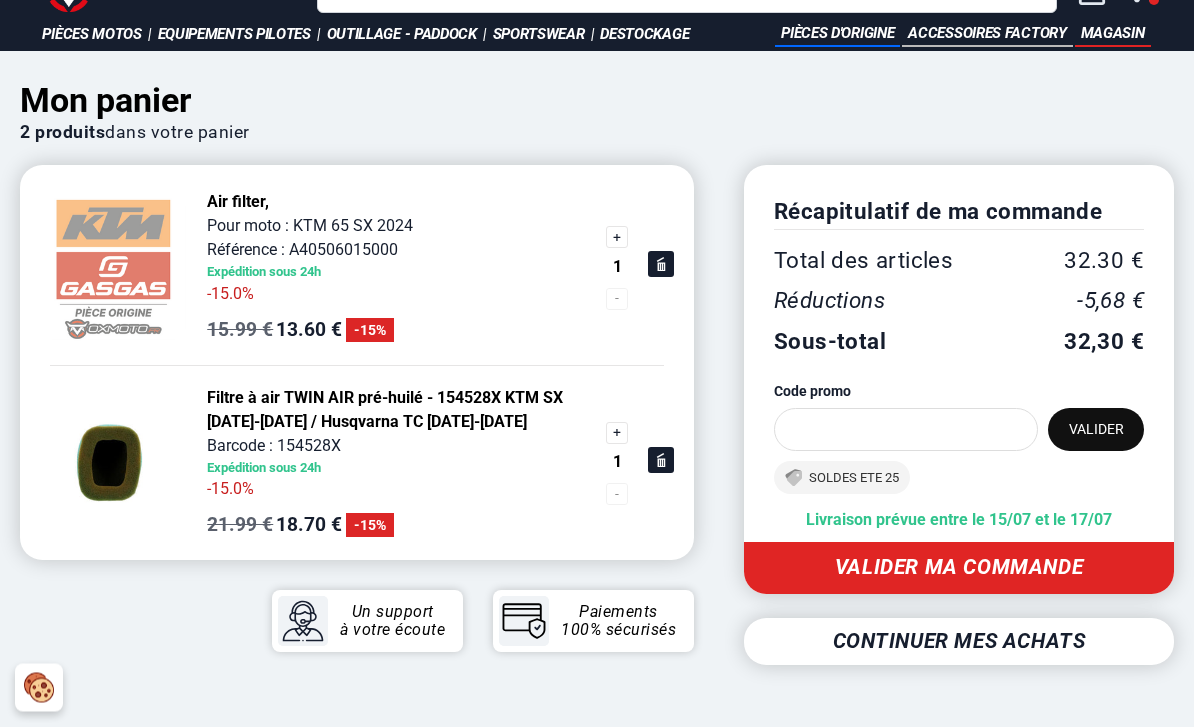 click on "Continuer mes achats" at bounding box center (959, 642) 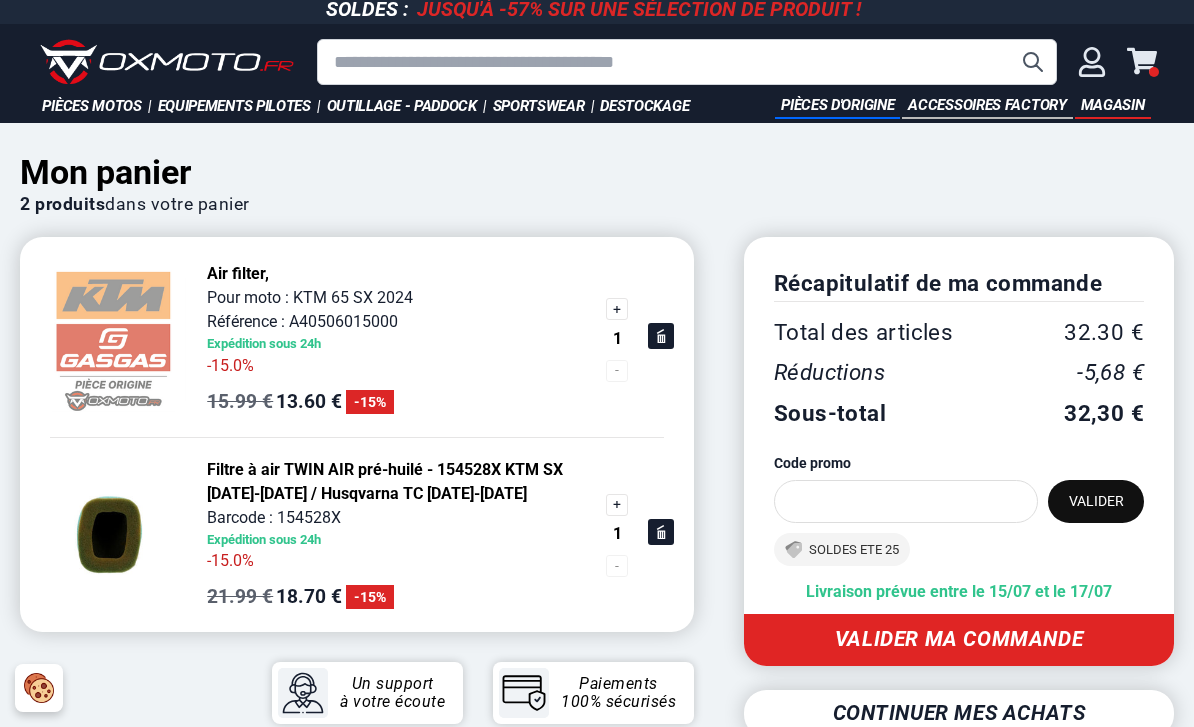scroll, scrollTop: 0, scrollLeft: 0, axis: both 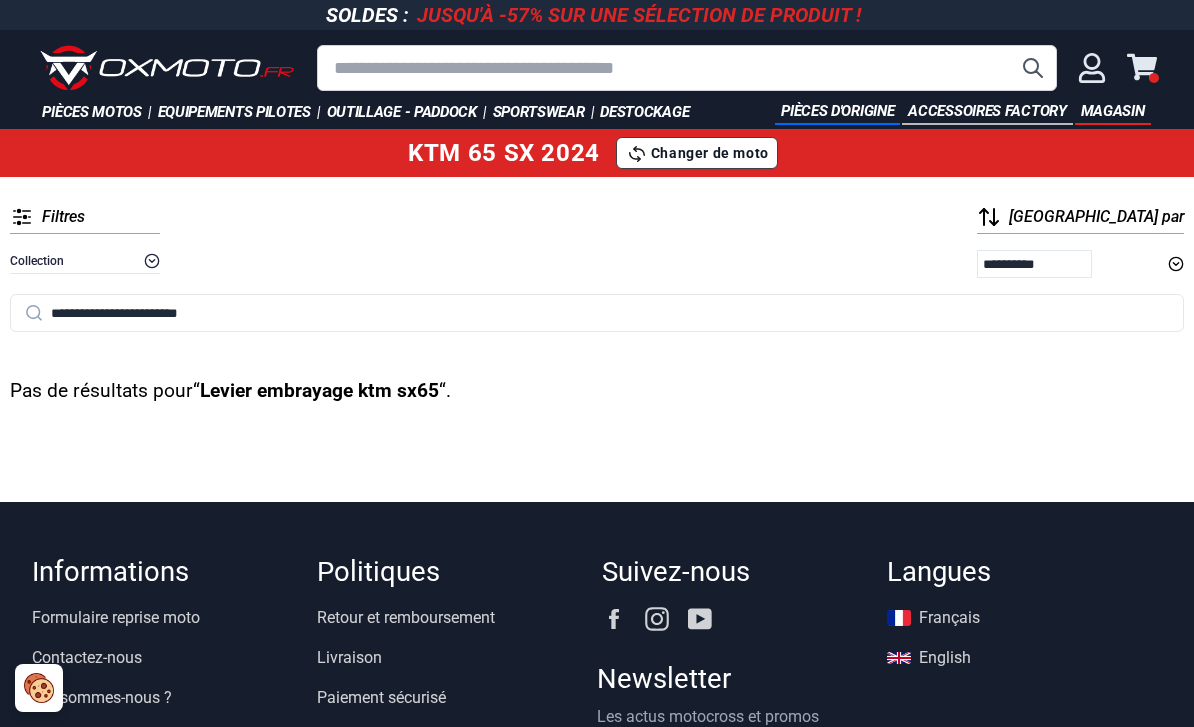 click on "Pièces d'origine" at bounding box center (837, 112) 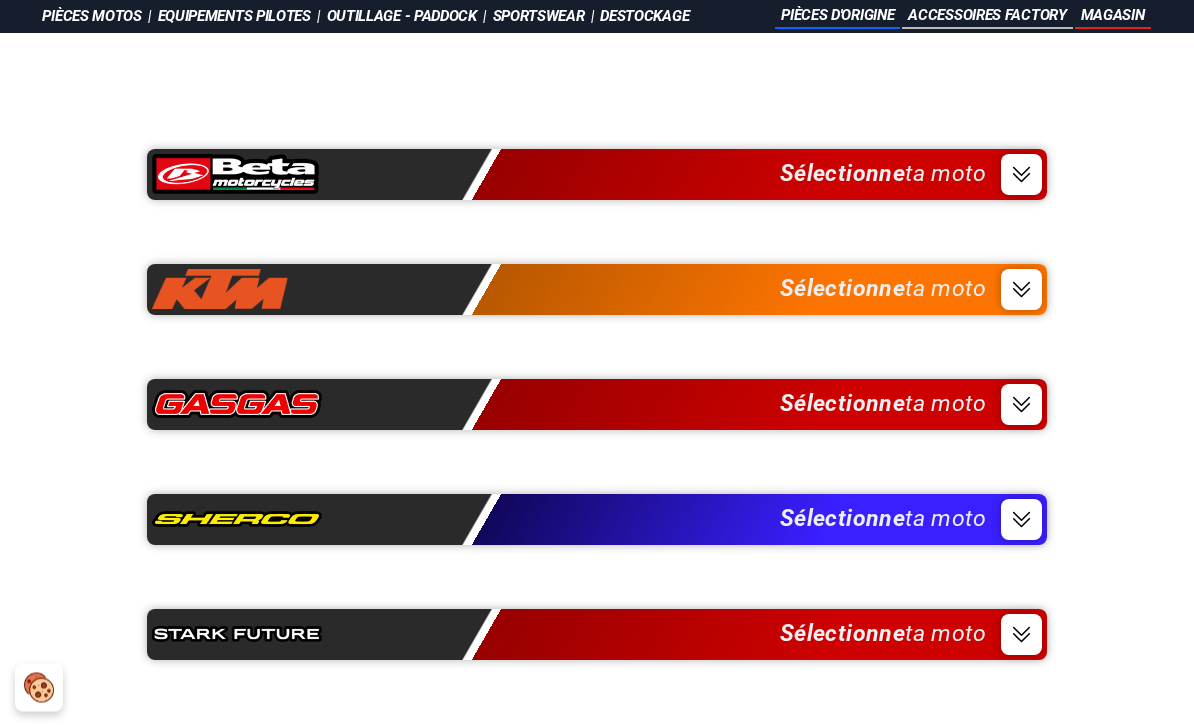 scroll, scrollTop: 97, scrollLeft: 0, axis: vertical 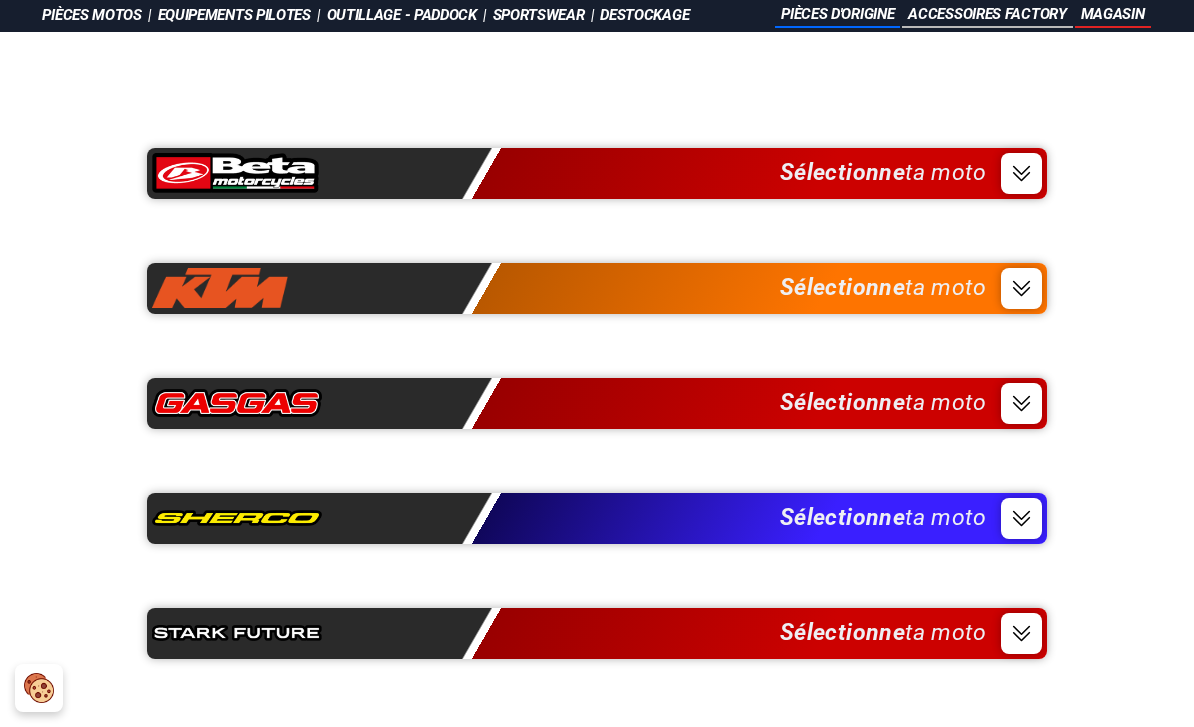 click on "Sélectionne  ta moto" at bounding box center [883, 288] 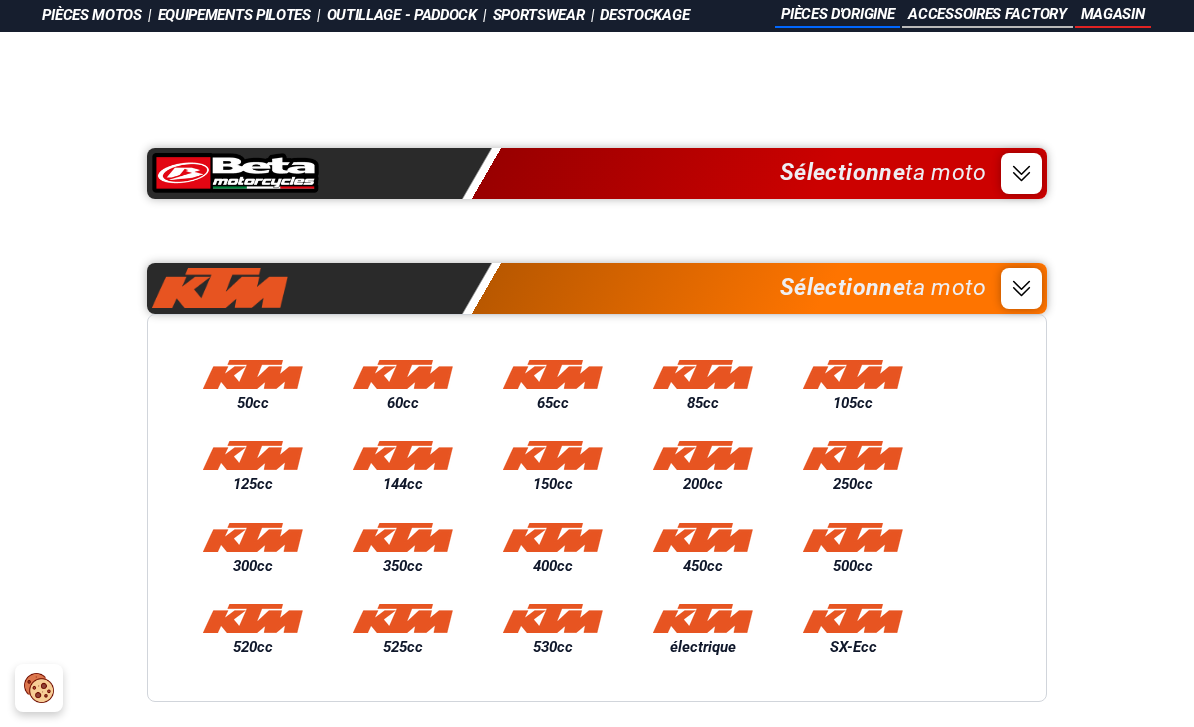 click at bounding box center [553, 374] 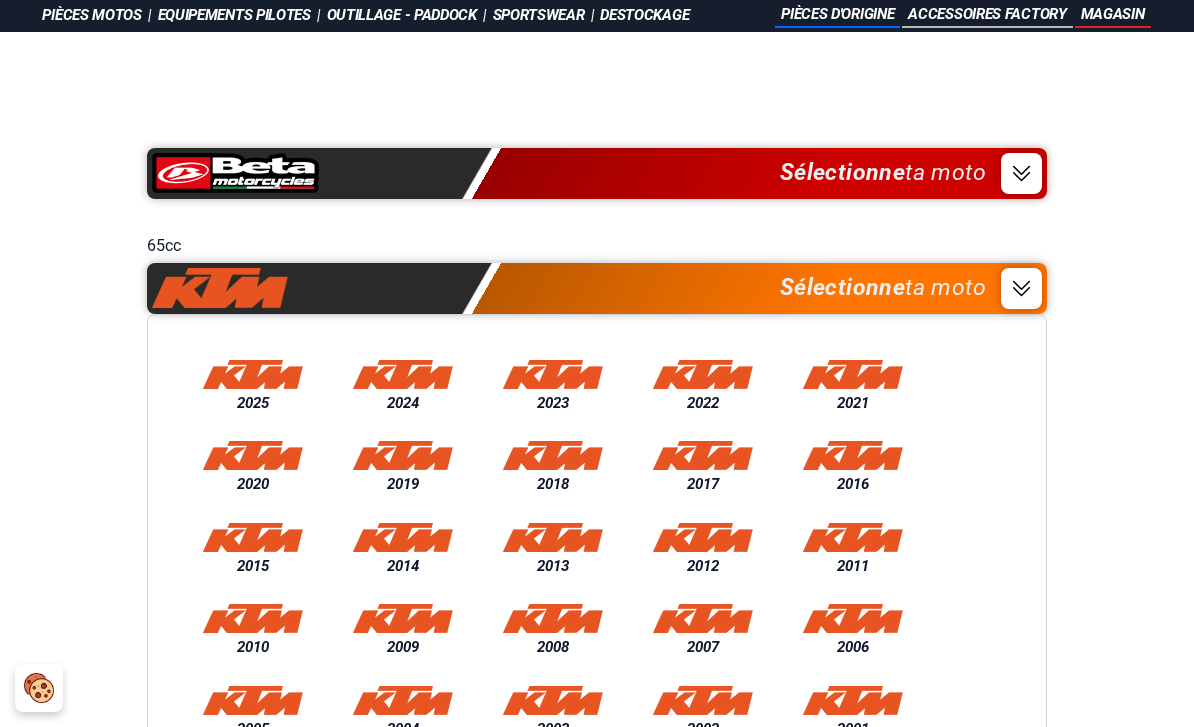 click at bounding box center [403, 374] 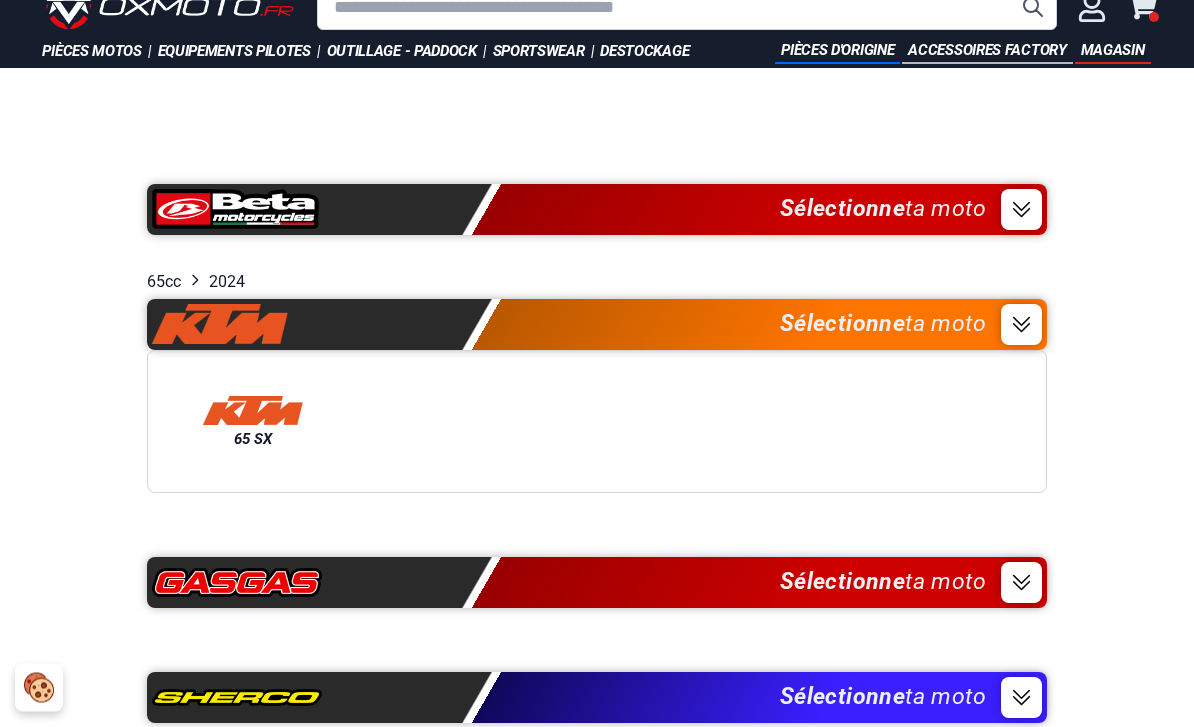 scroll, scrollTop: 54, scrollLeft: 0, axis: vertical 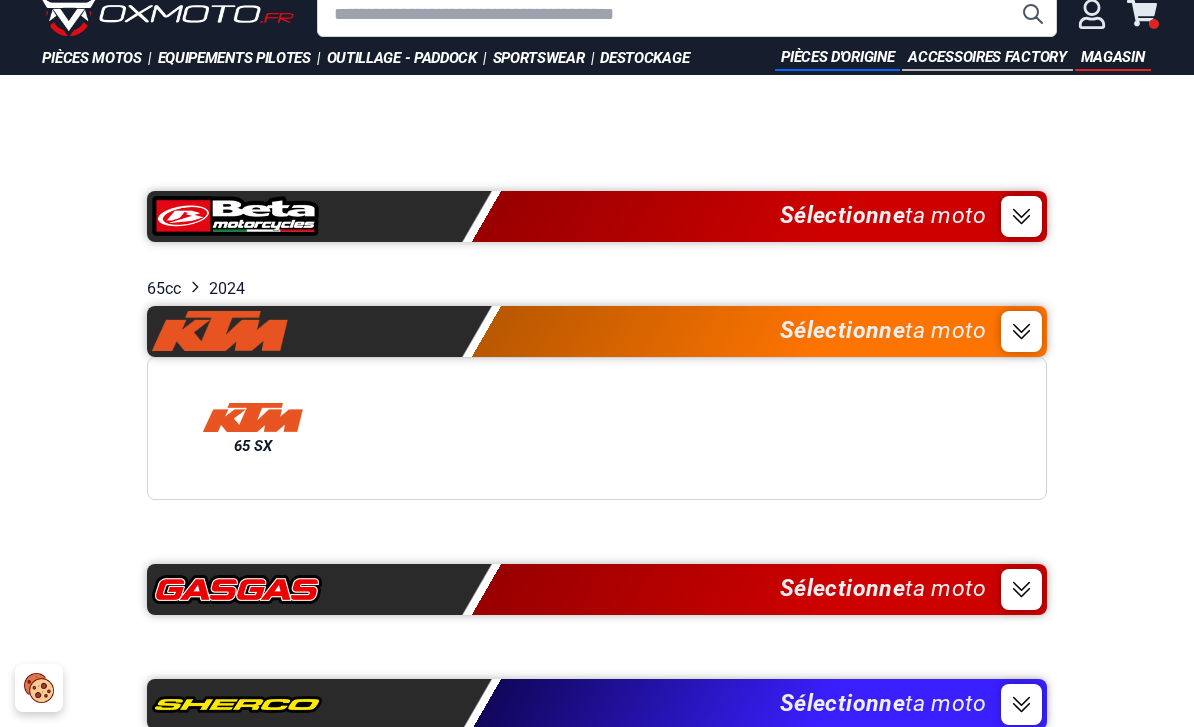 click at bounding box center [253, 417] 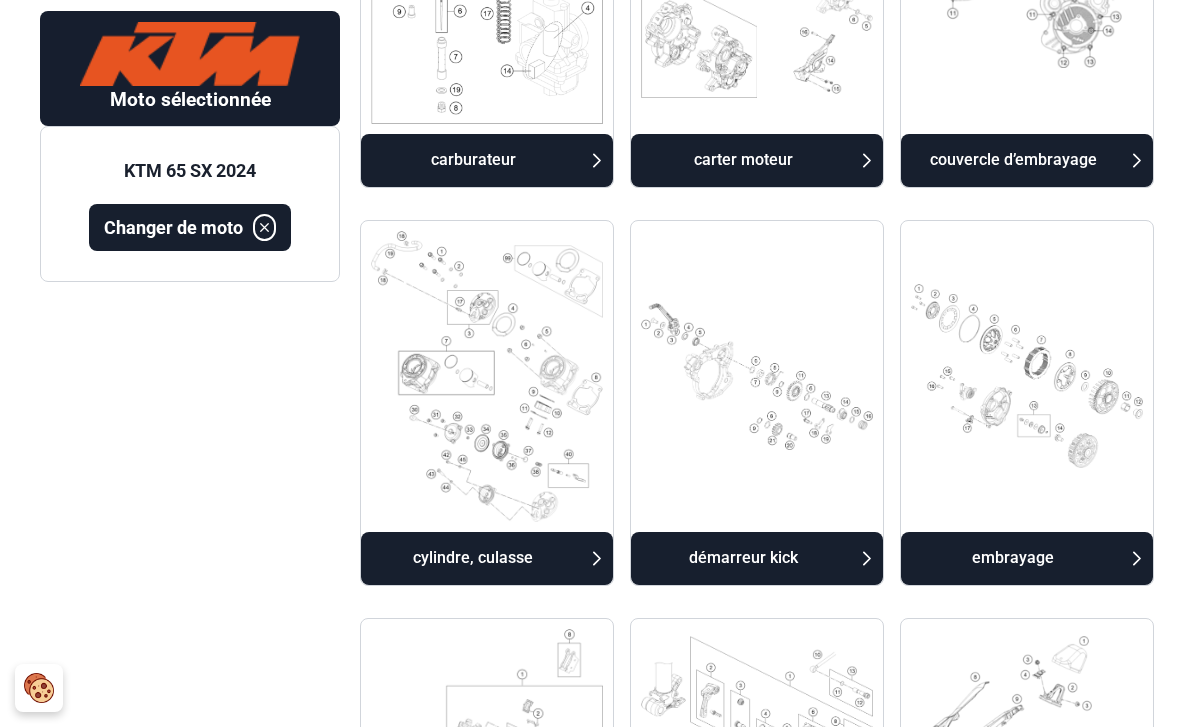 click on "Moto sélectionnée
KTM 65 SX 2024
Changer de moto" at bounding box center (190, 1258) 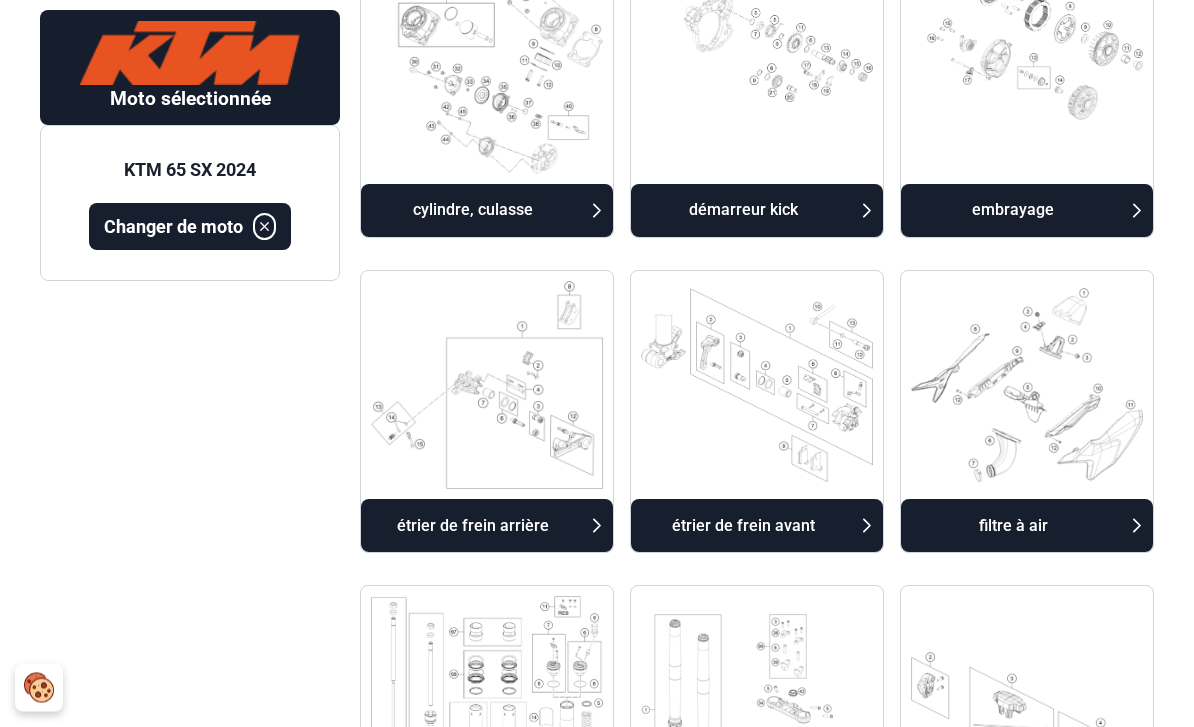 scroll, scrollTop: 1785, scrollLeft: 0, axis: vertical 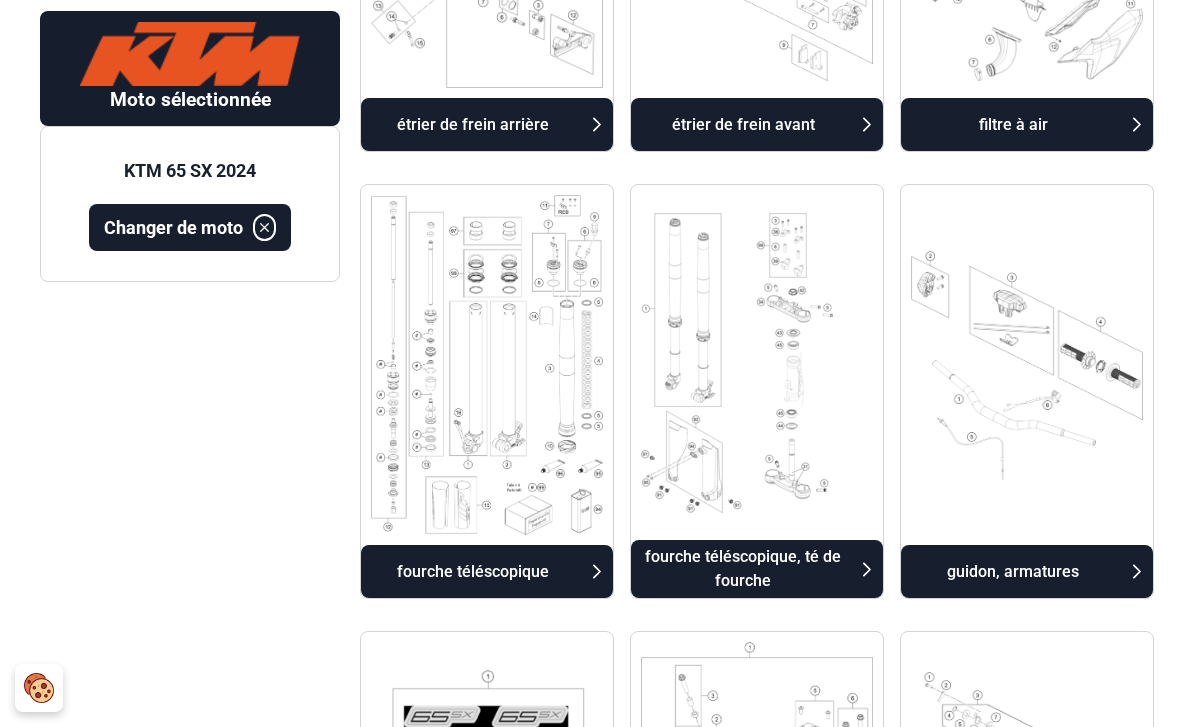 click on "guidon, armatures" at bounding box center [1013, 572] 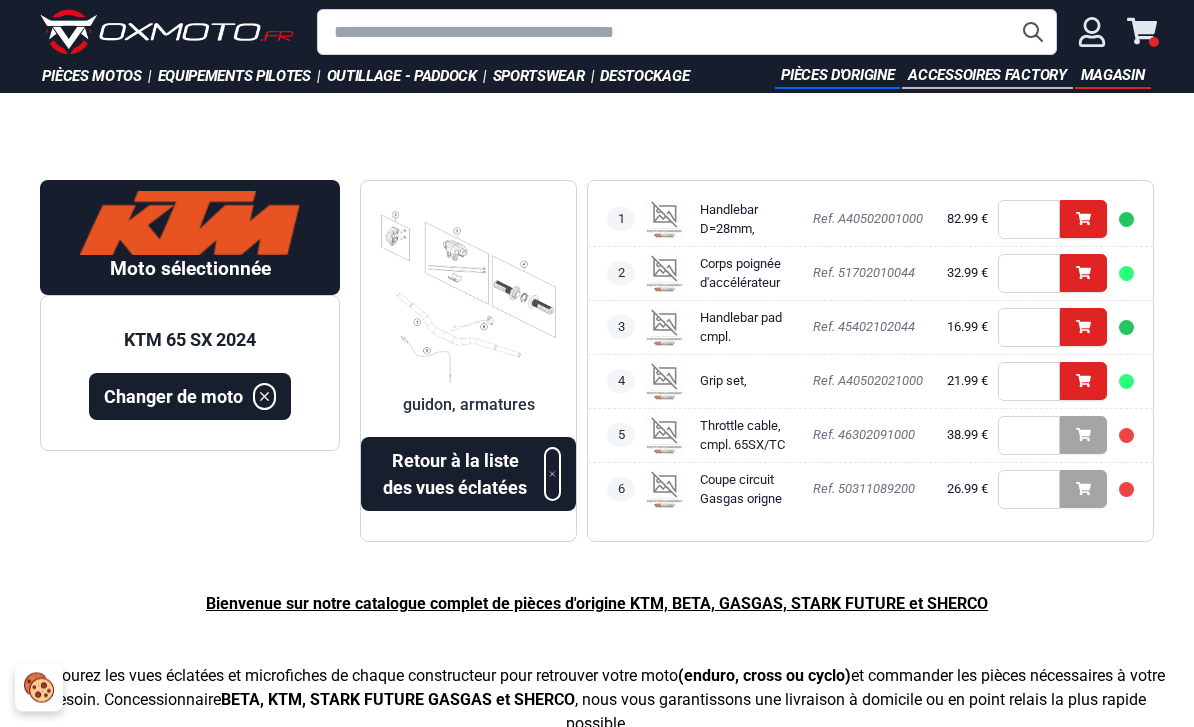 scroll, scrollTop: 0, scrollLeft: 0, axis: both 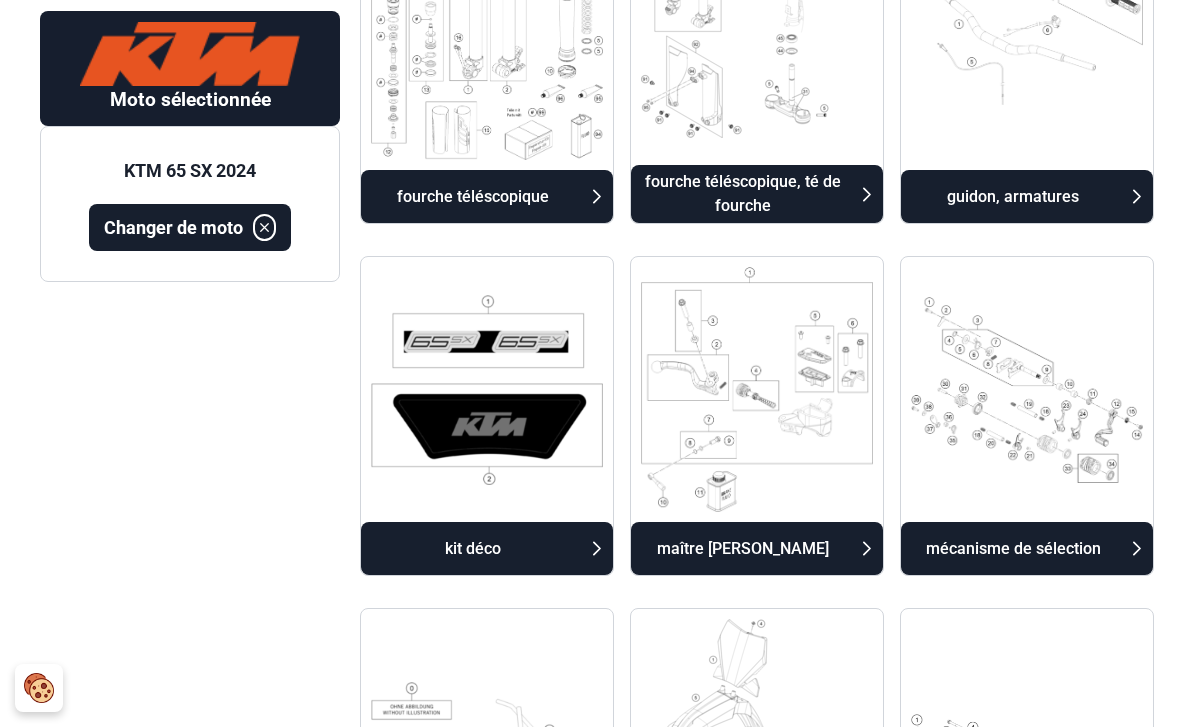 click on "maître [PERSON_NAME]" at bounding box center (743, 549) 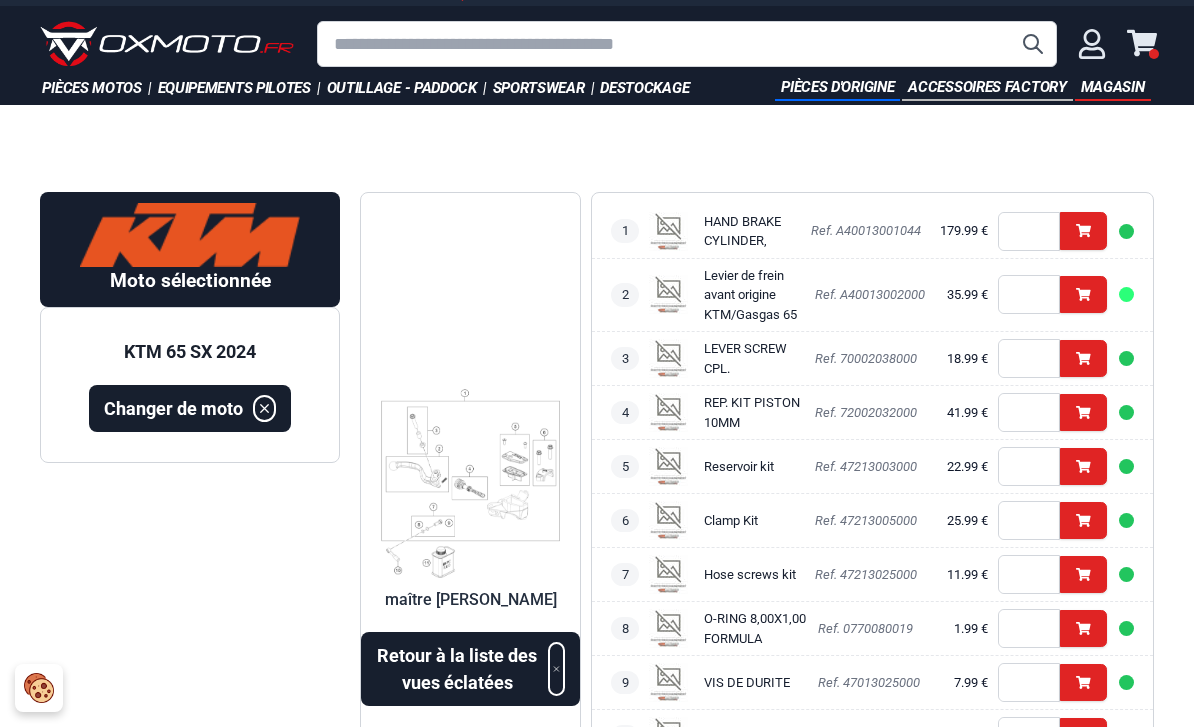 scroll, scrollTop: 0, scrollLeft: 0, axis: both 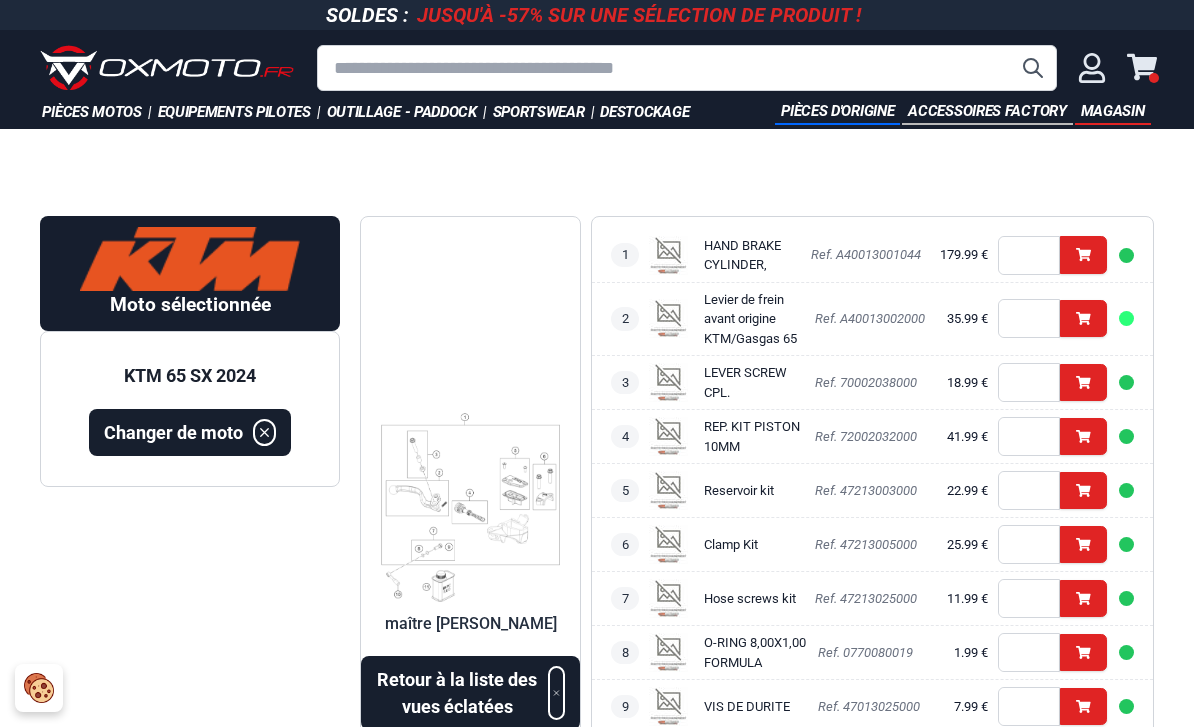 click at bounding box center (167, 68) 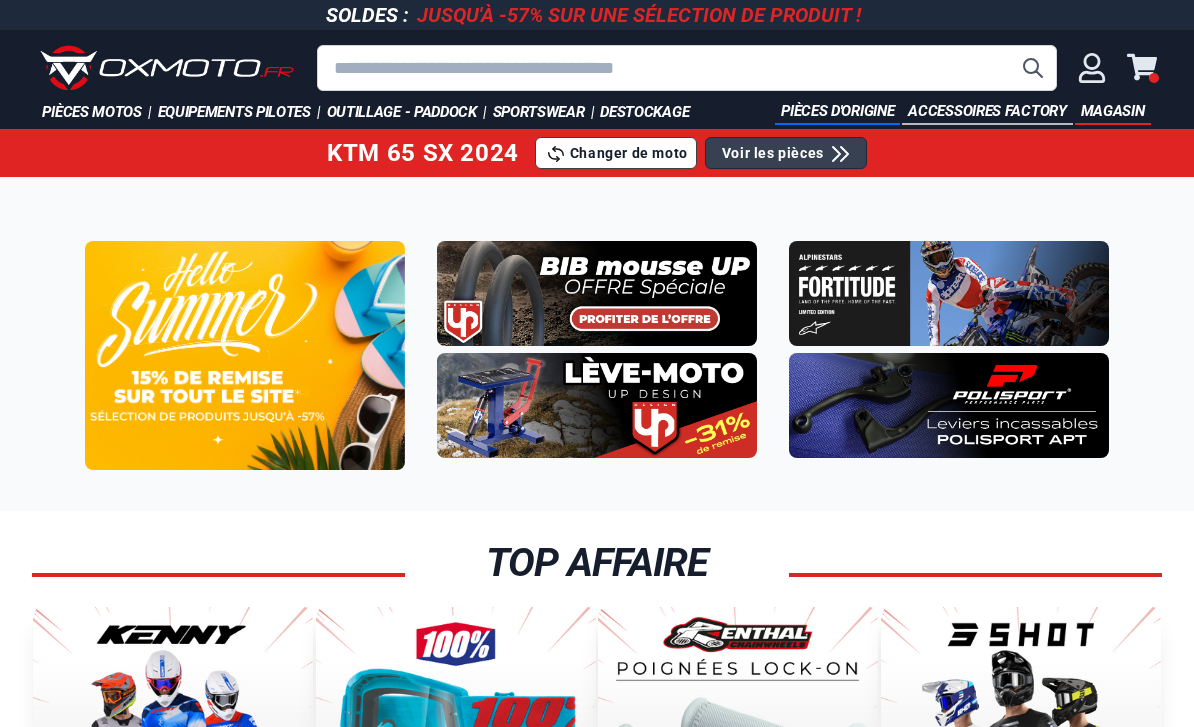 scroll, scrollTop: 0, scrollLeft: 0, axis: both 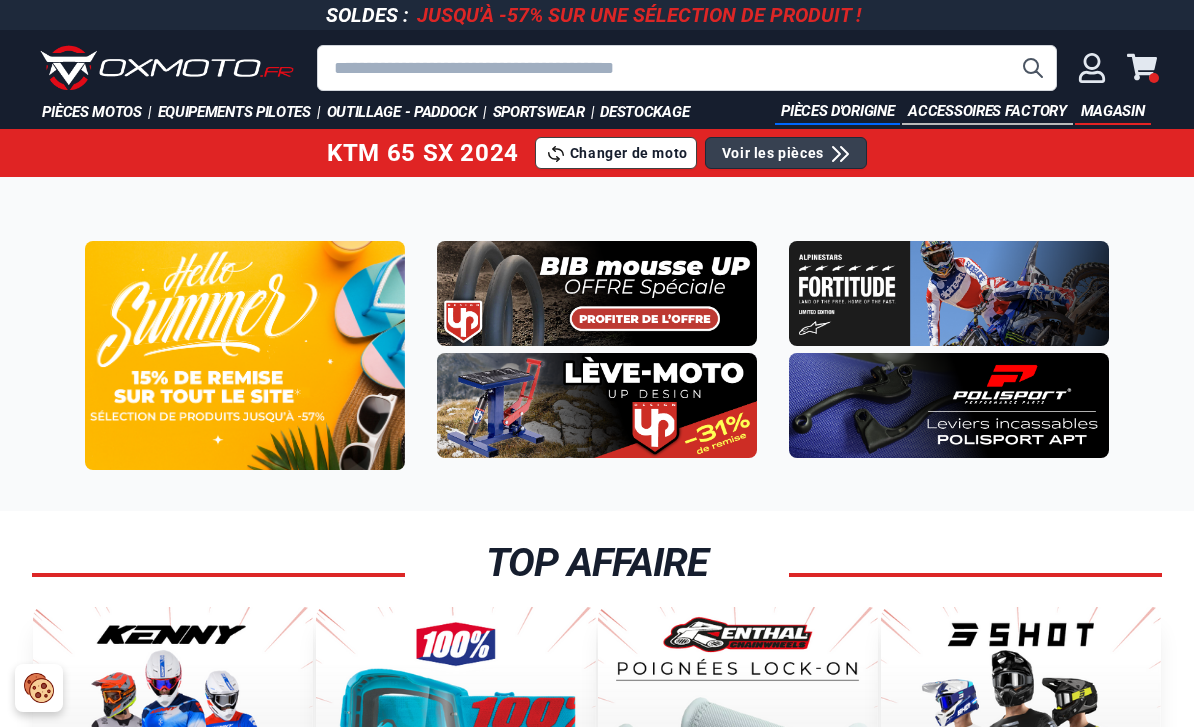 click at bounding box center [597, 405] 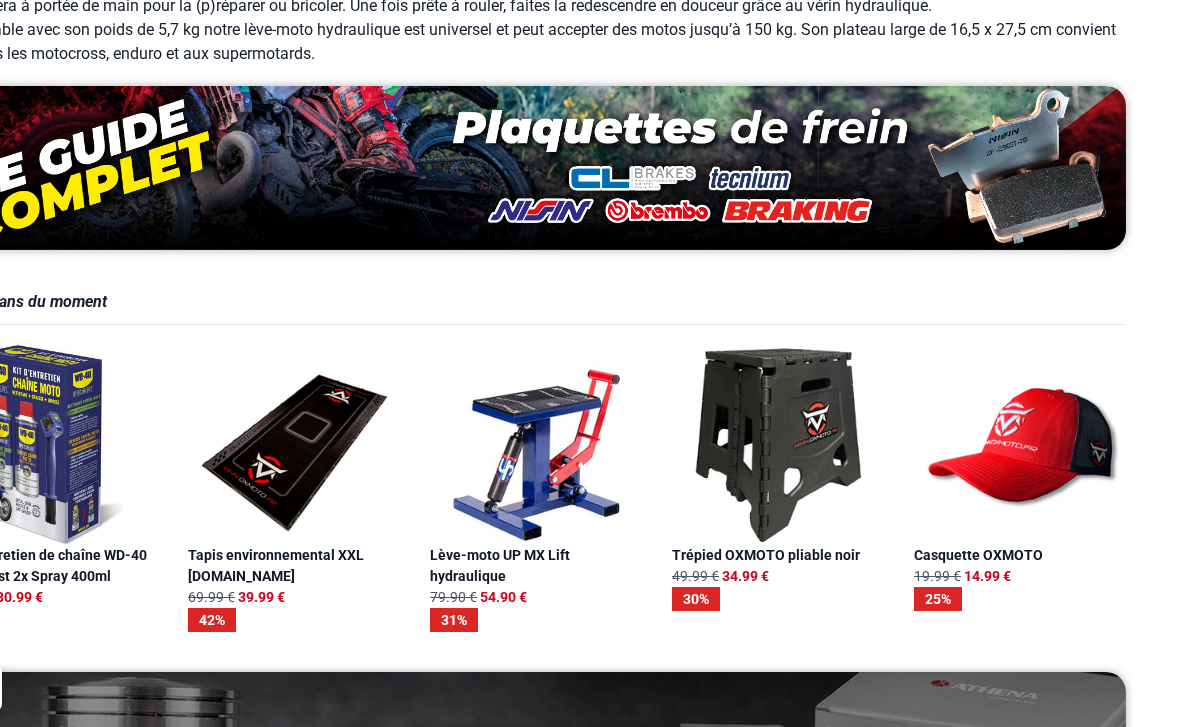 scroll, scrollTop: 1050, scrollLeft: 0, axis: vertical 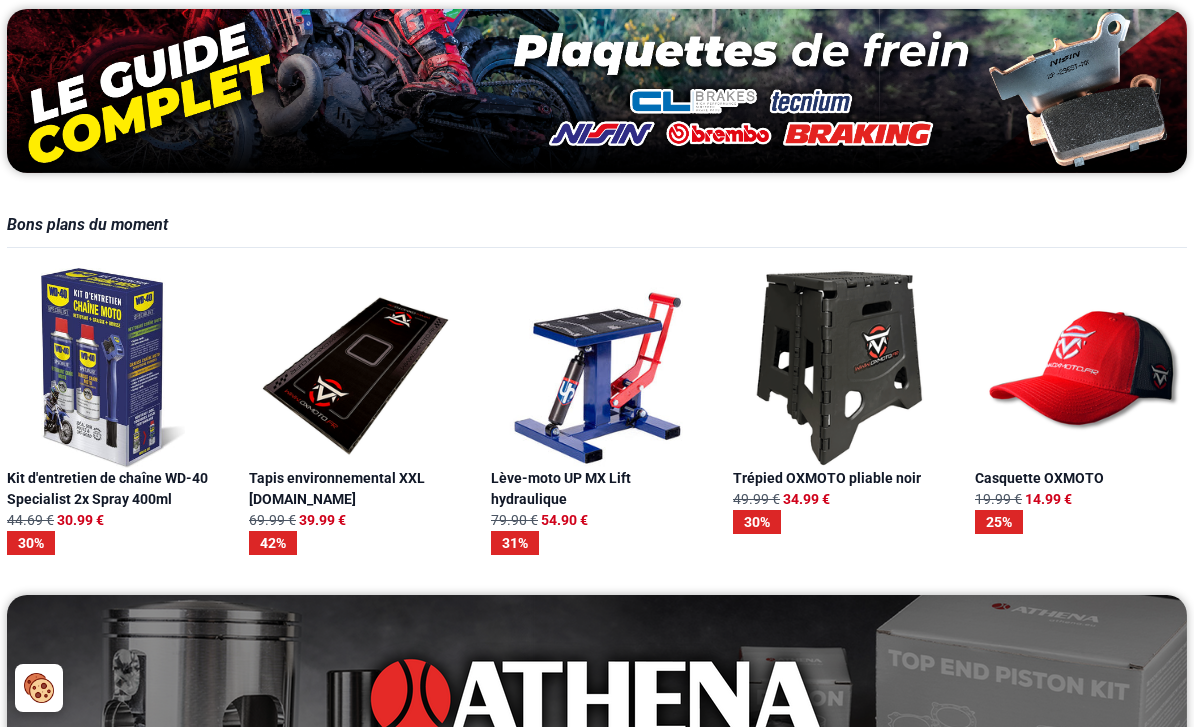 click at bounding box center (839, 368) 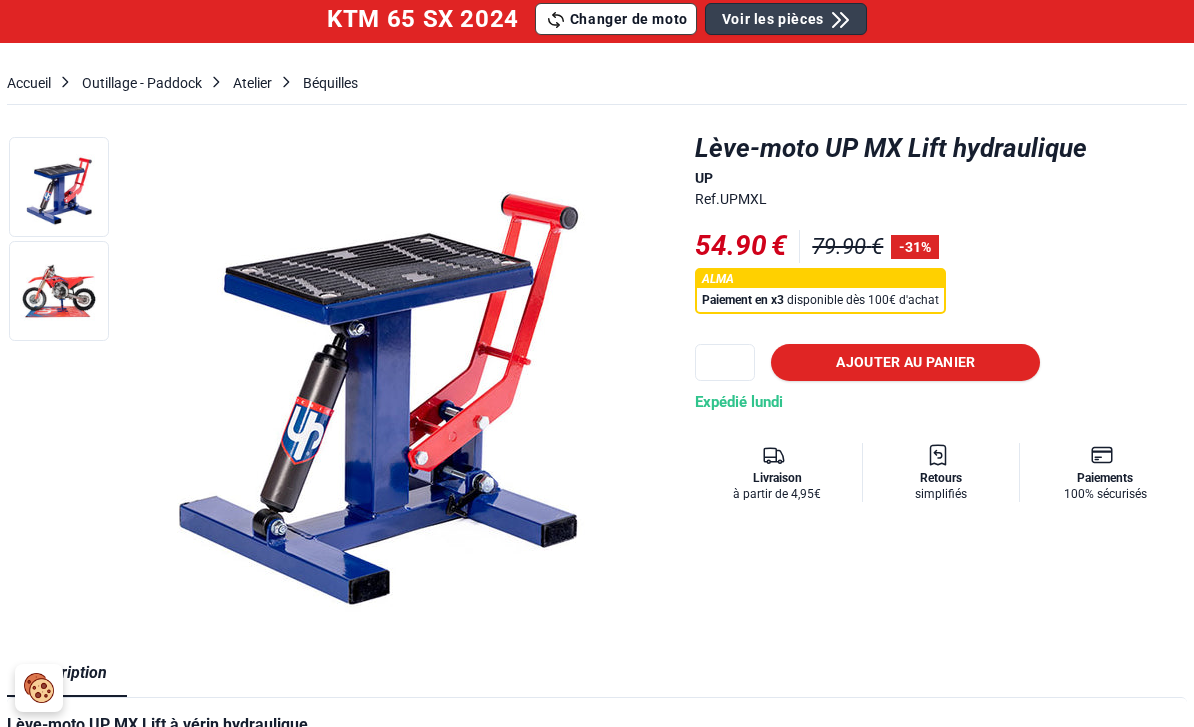 scroll, scrollTop: 0, scrollLeft: 0, axis: both 